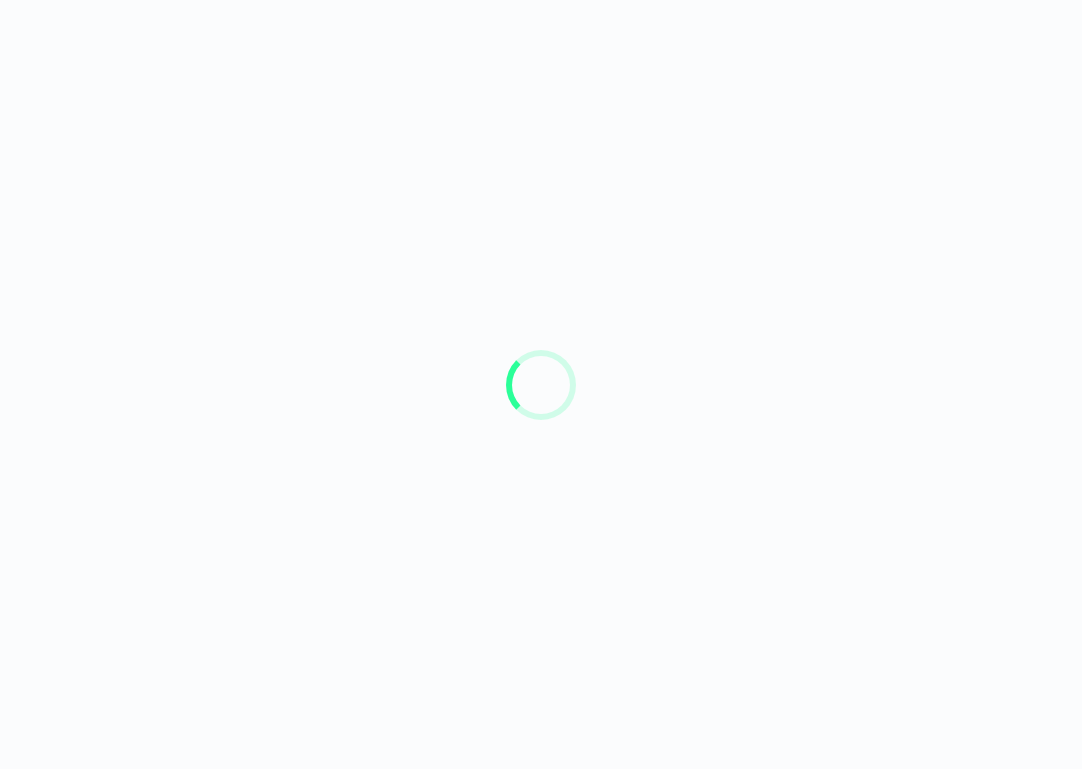 scroll, scrollTop: 0, scrollLeft: 0, axis: both 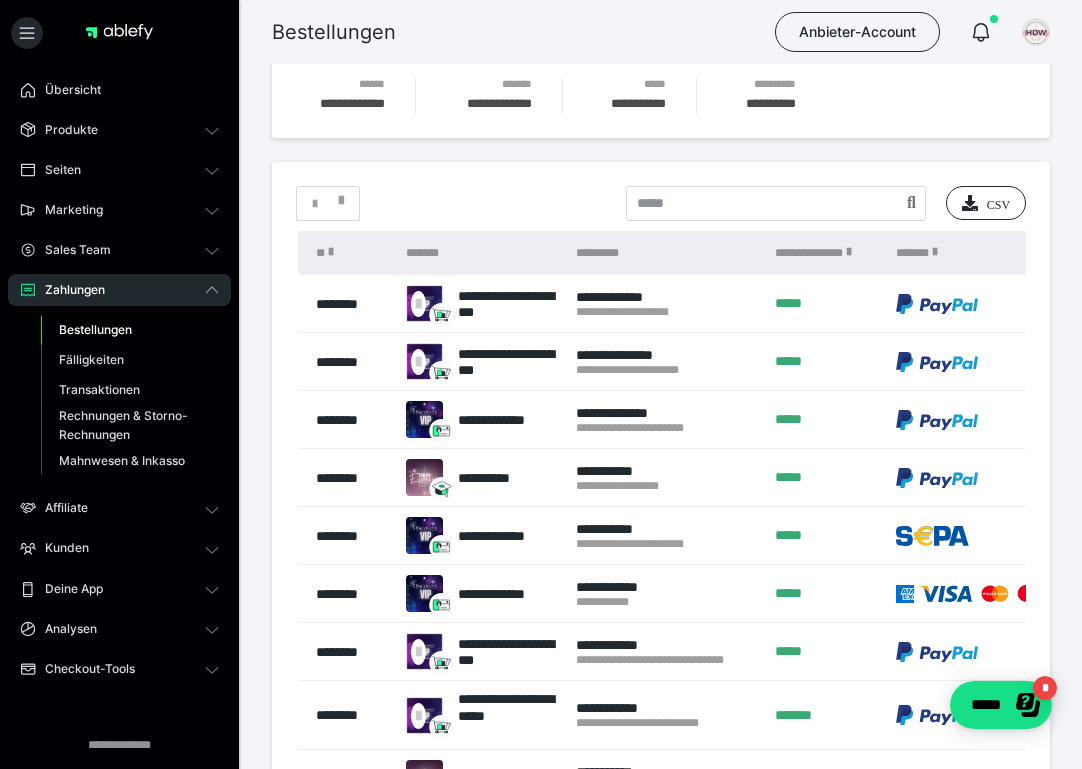 click on "Bestellungen" at bounding box center (95, 329) 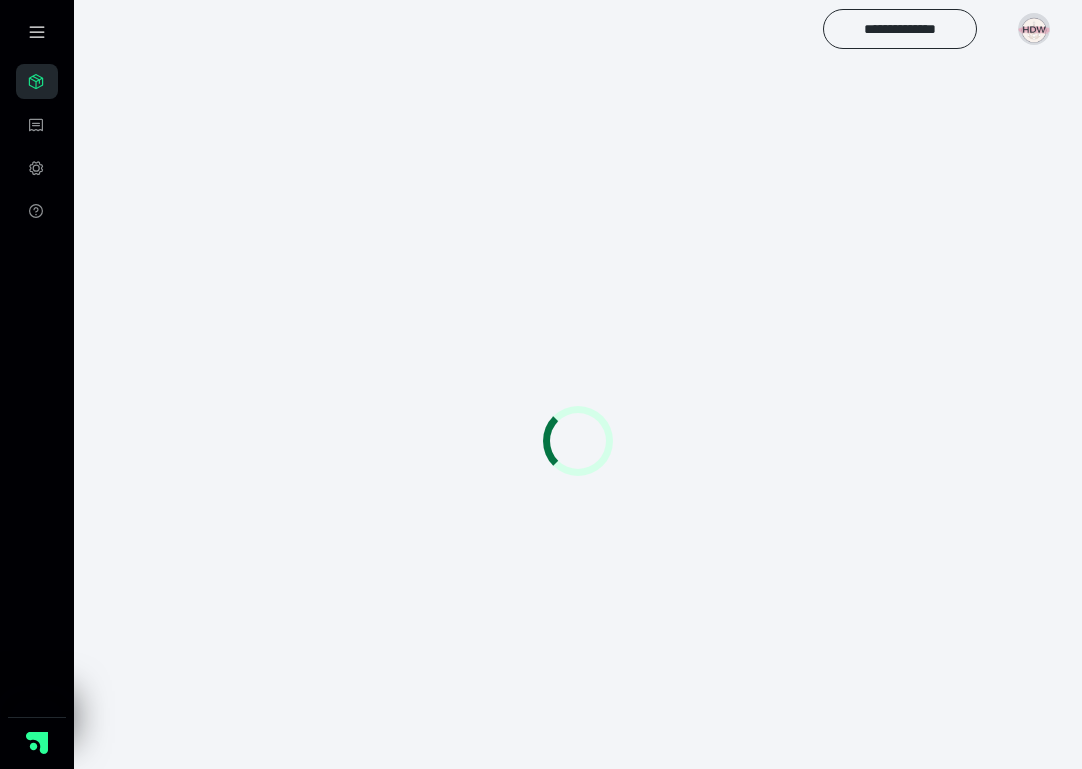 scroll, scrollTop: 0, scrollLeft: 0, axis: both 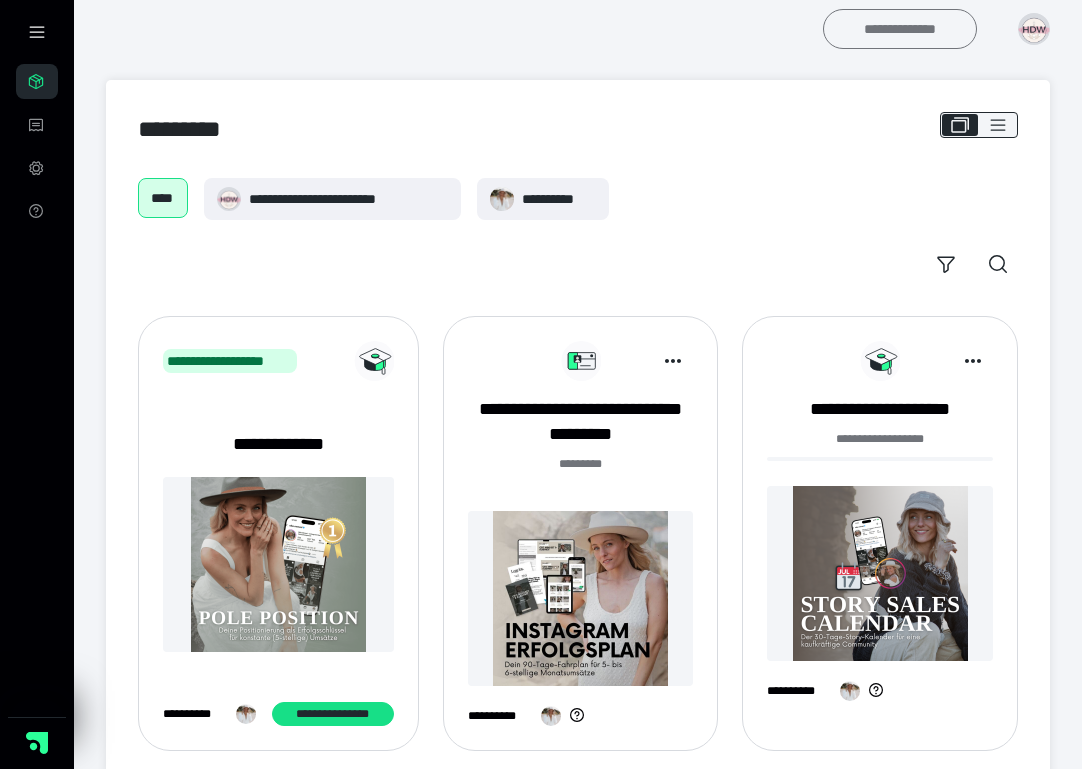 click on "**********" at bounding box center [900, 29] 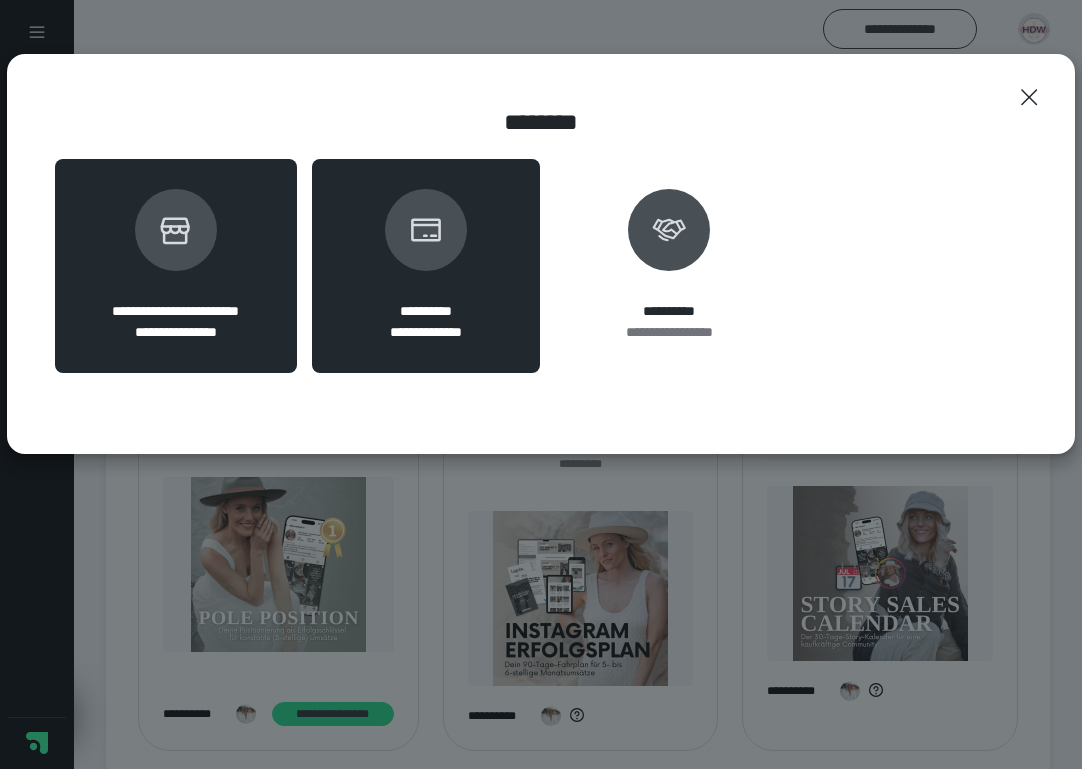 click on "**********" at bounding box center [176, 266] 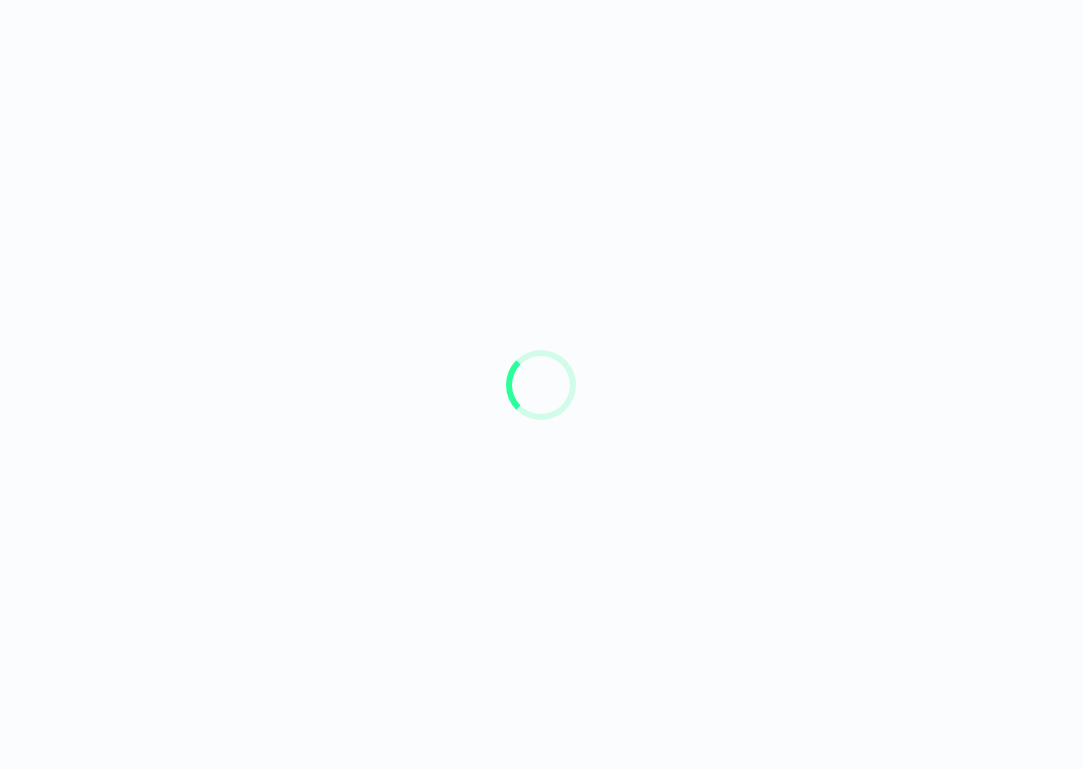 scroll, scrollTop: 0, scrollLeft: 0, axis: both 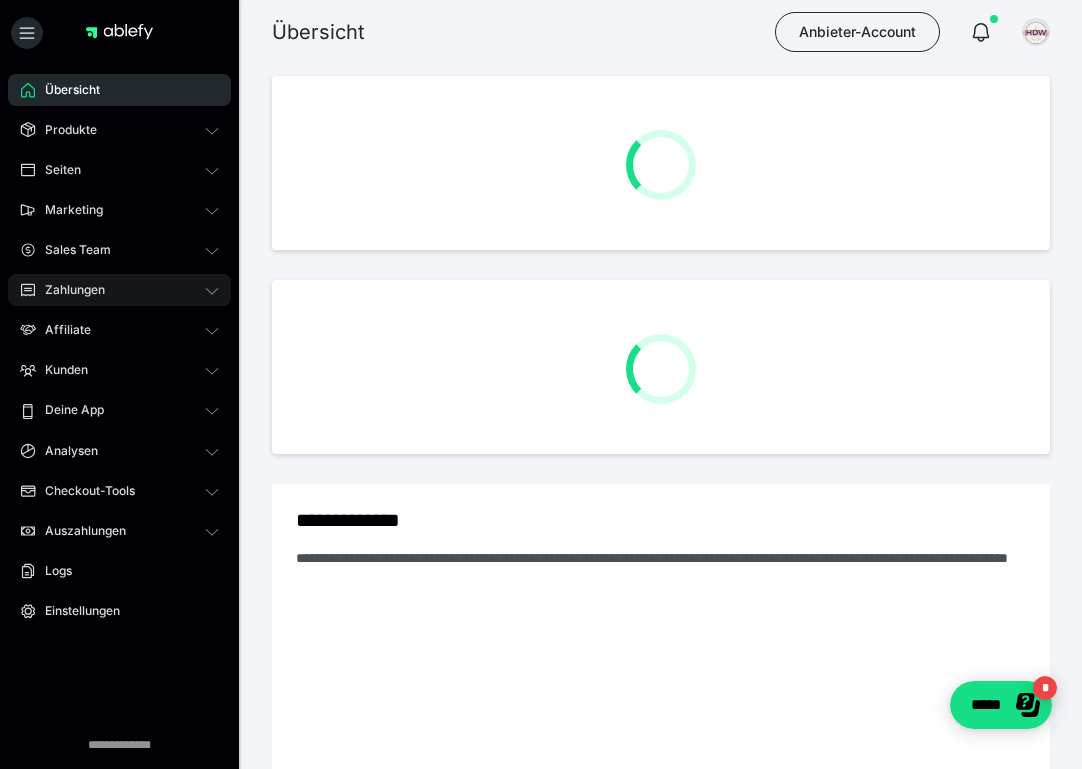 click on "Zahlungen" at bounding box center (119, 290) 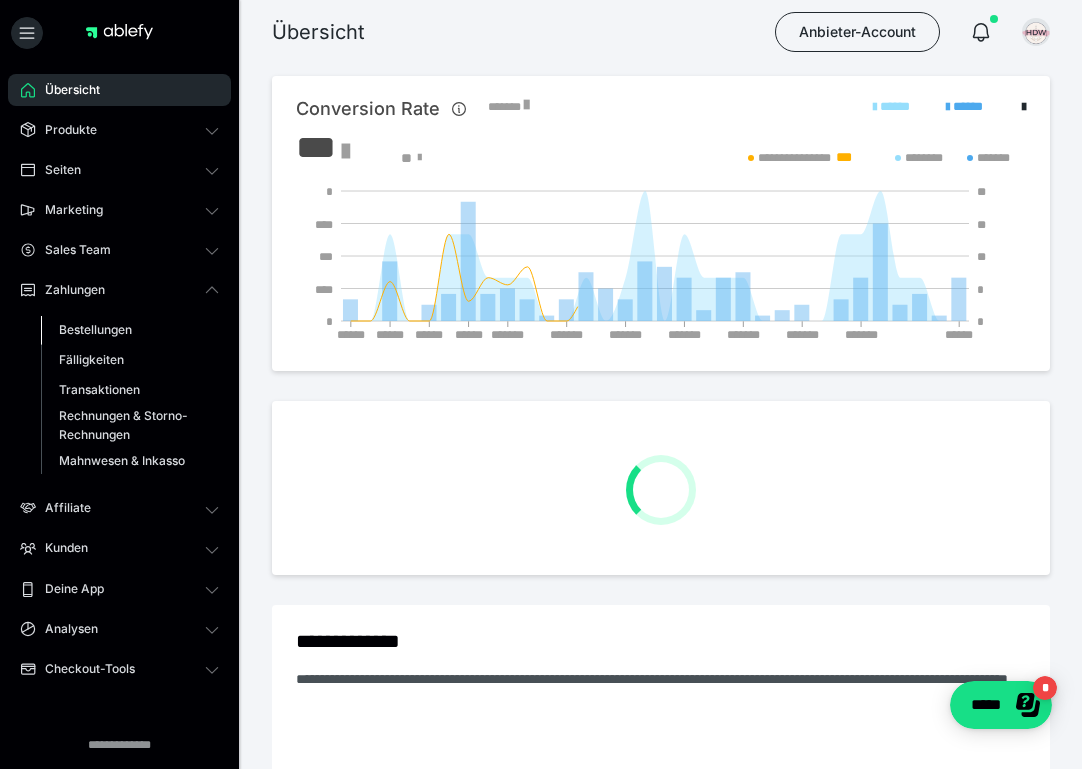 click on "Bestellungen" at bounding box center (95, 329) 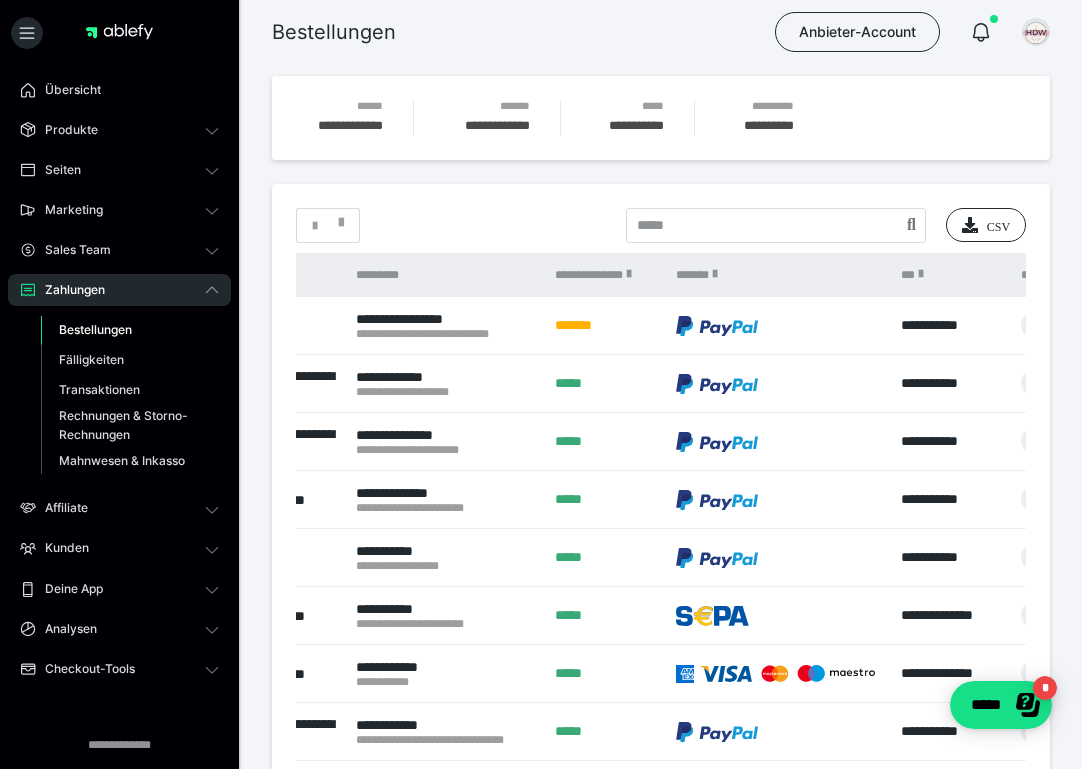 scroll, scrollTop: 0, scrollLeft: 217, axis: horizontal 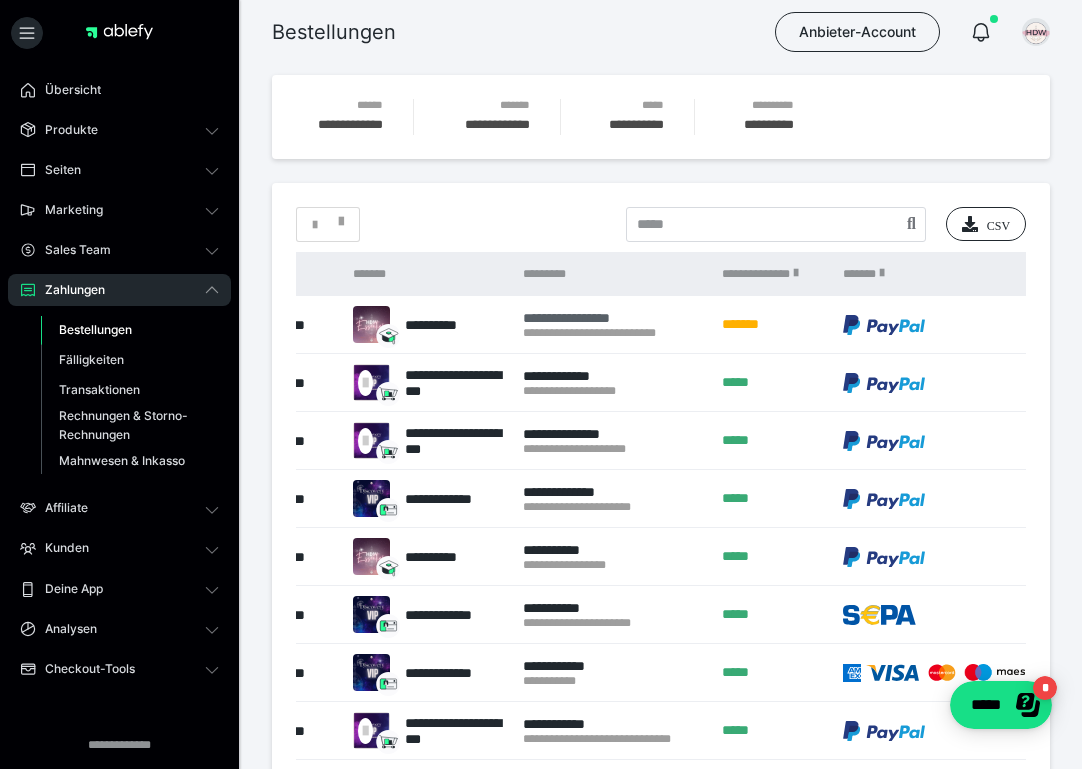 click on "**********" at bounding box center (612, 318) 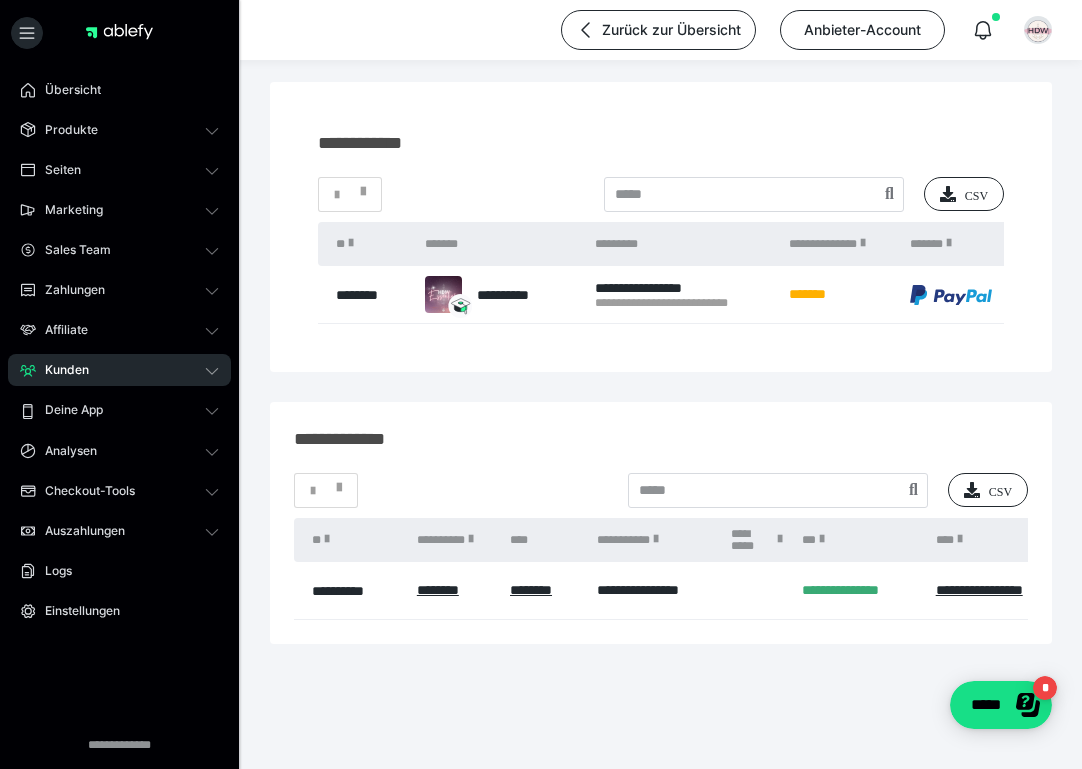 scroll, scrollTop: 175, scrollLeft: 0, axis: vertical 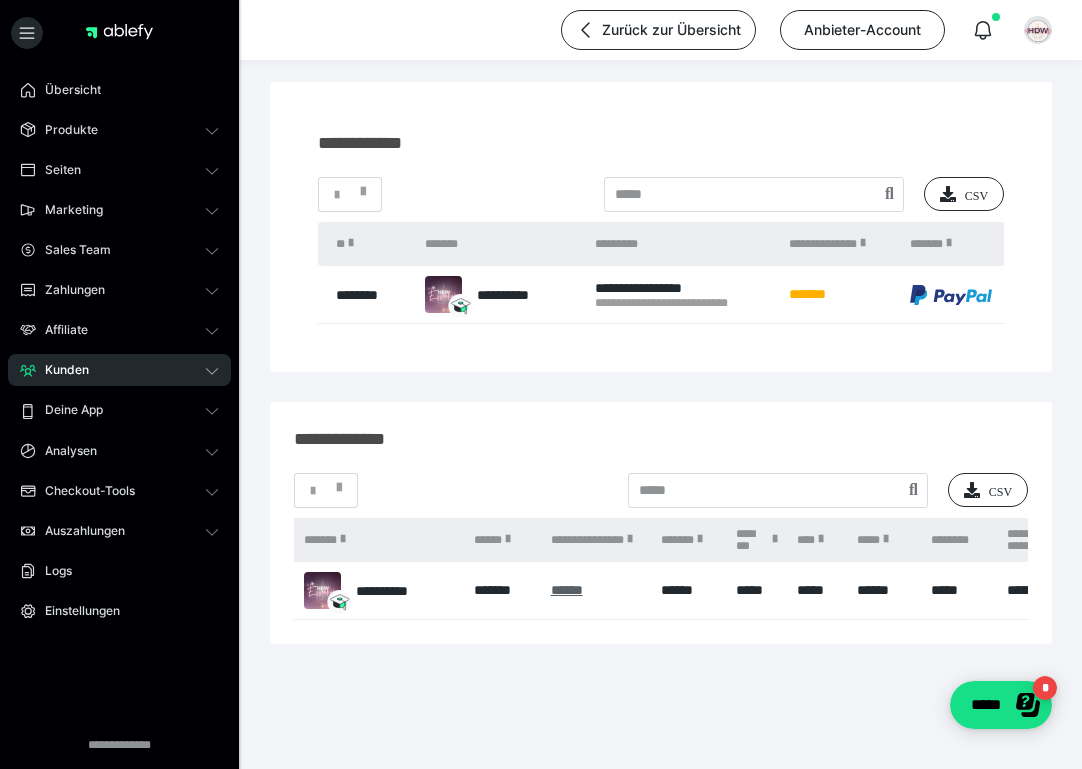 click on "******" at bounding box center [567, 590] 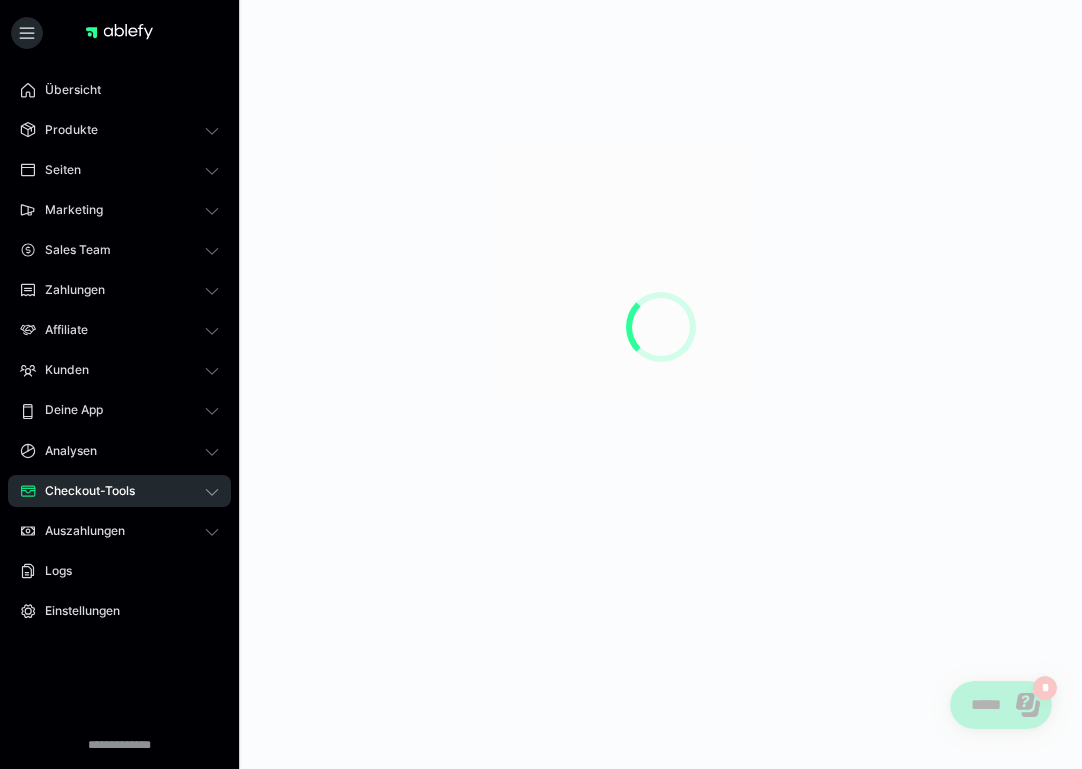scroll, scrollTop: 0, scrollLeft: 0, axis: both 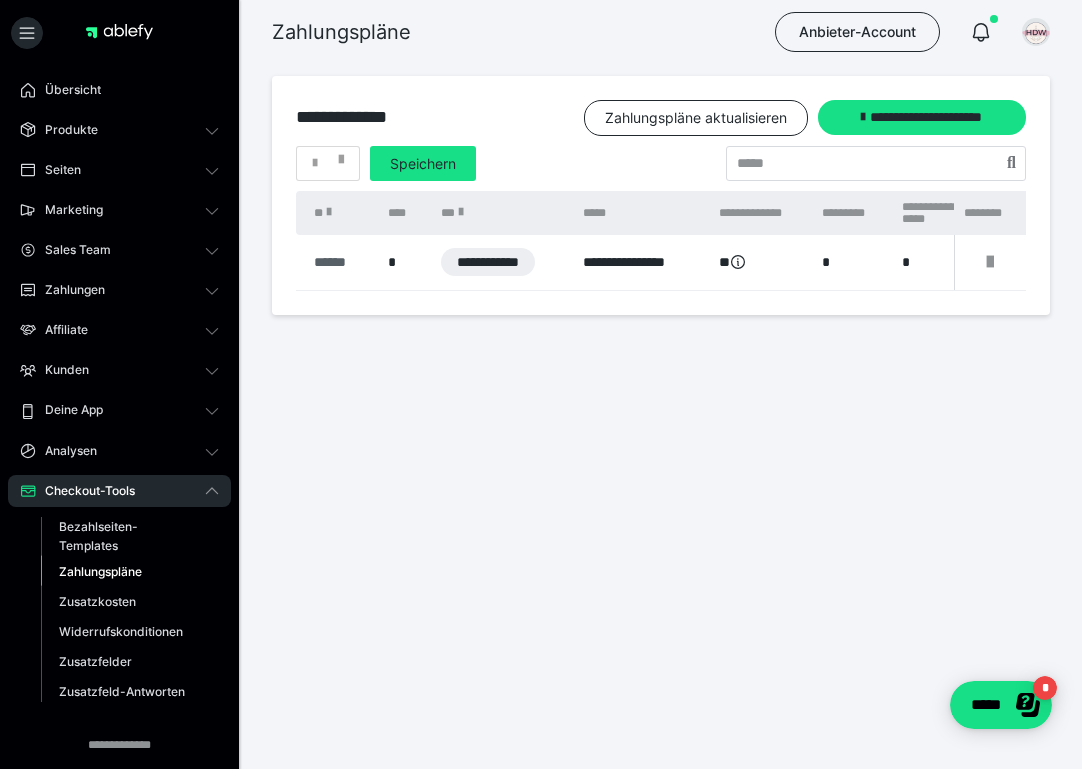 click on "******" at bounding box center (341, 262) 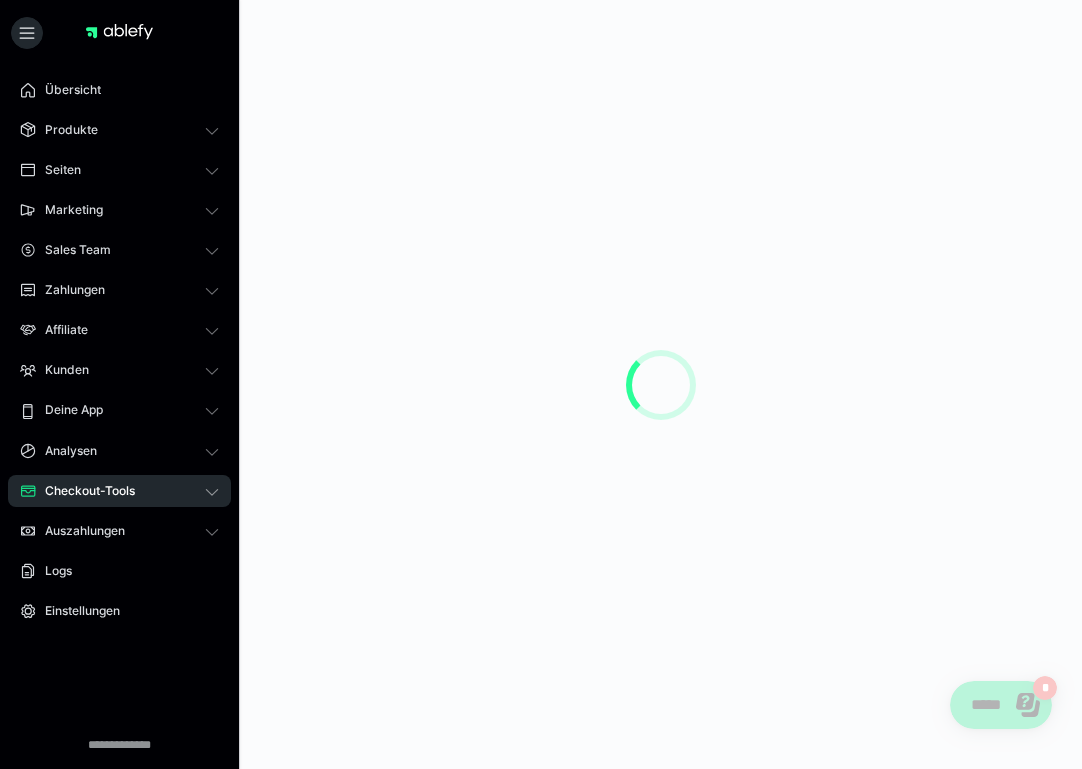 select on "**" 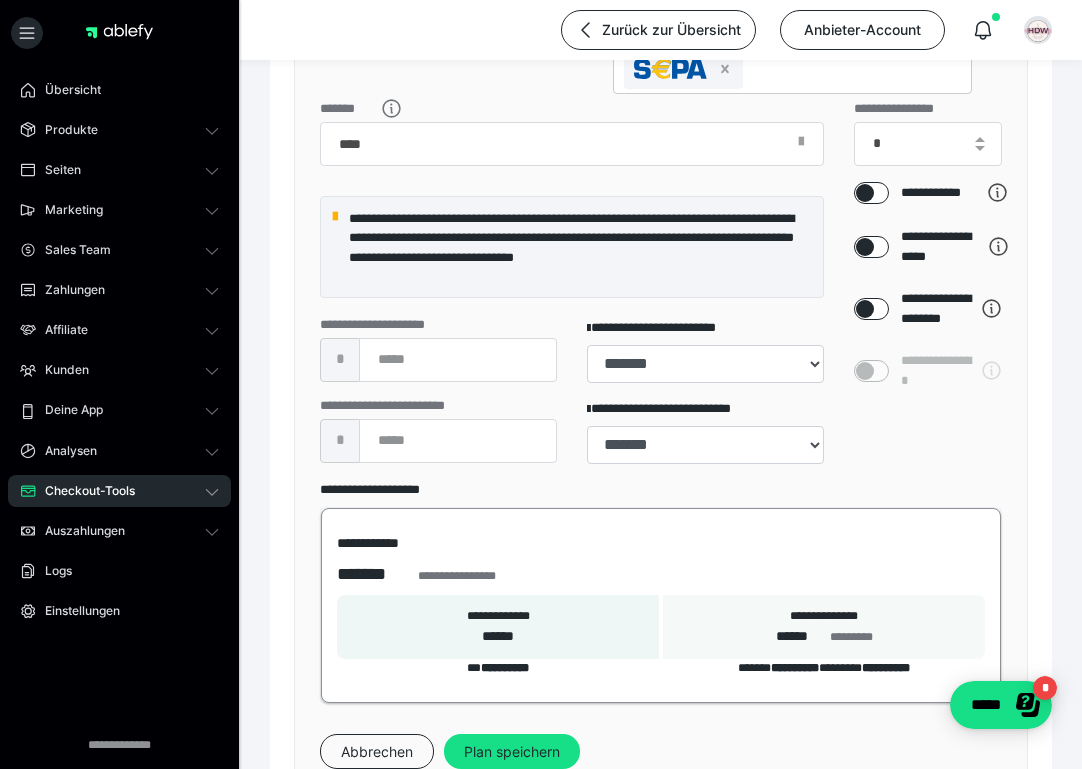 scroll, scrollTop: 530, scrollLeft: 0, axis: vertical 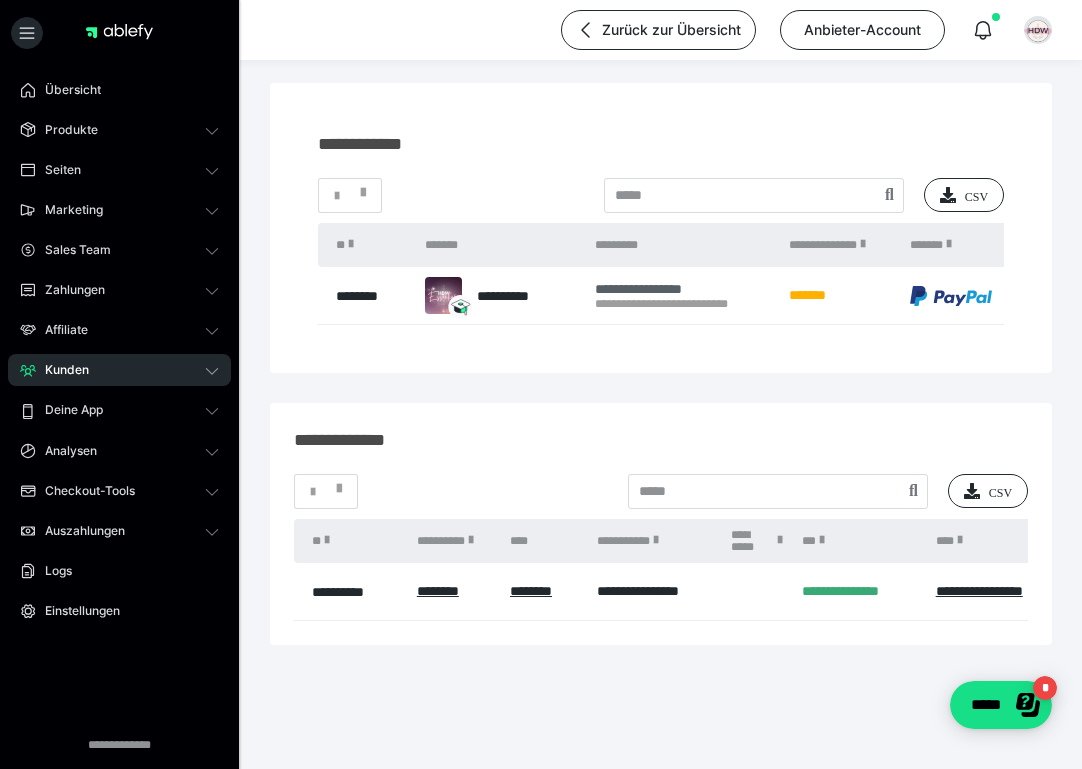 click on "**********" at bounding box center (682, 289) 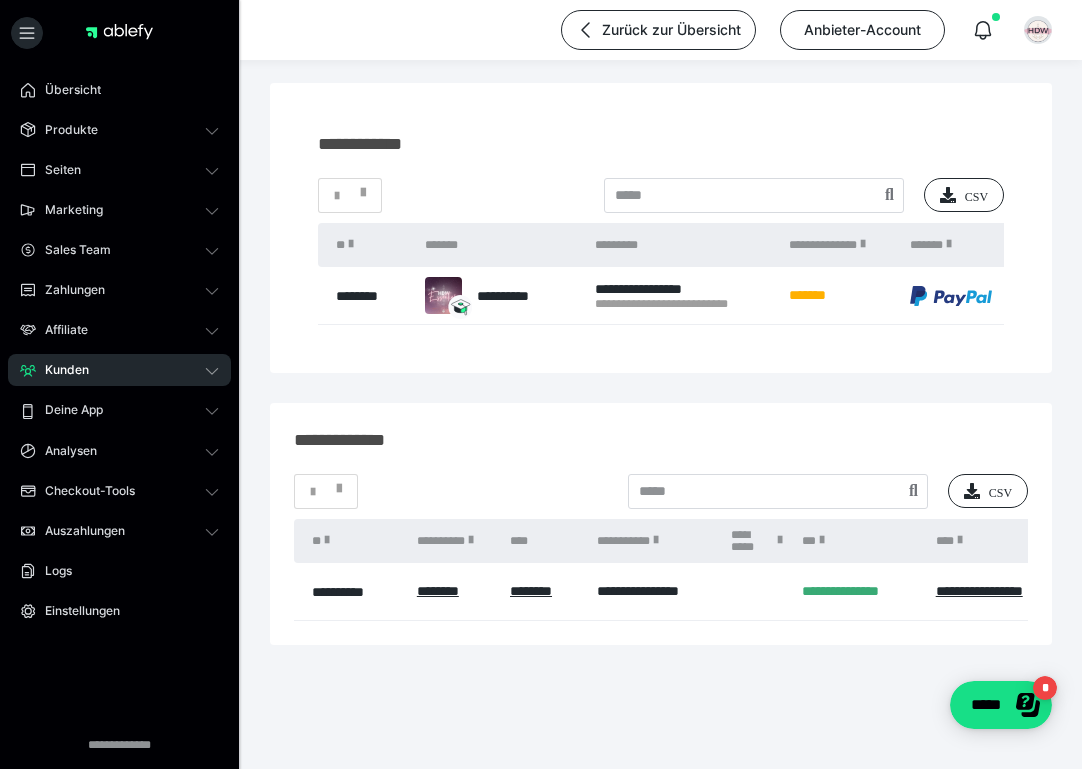 click on "**********" at bounding box center (682, 304) 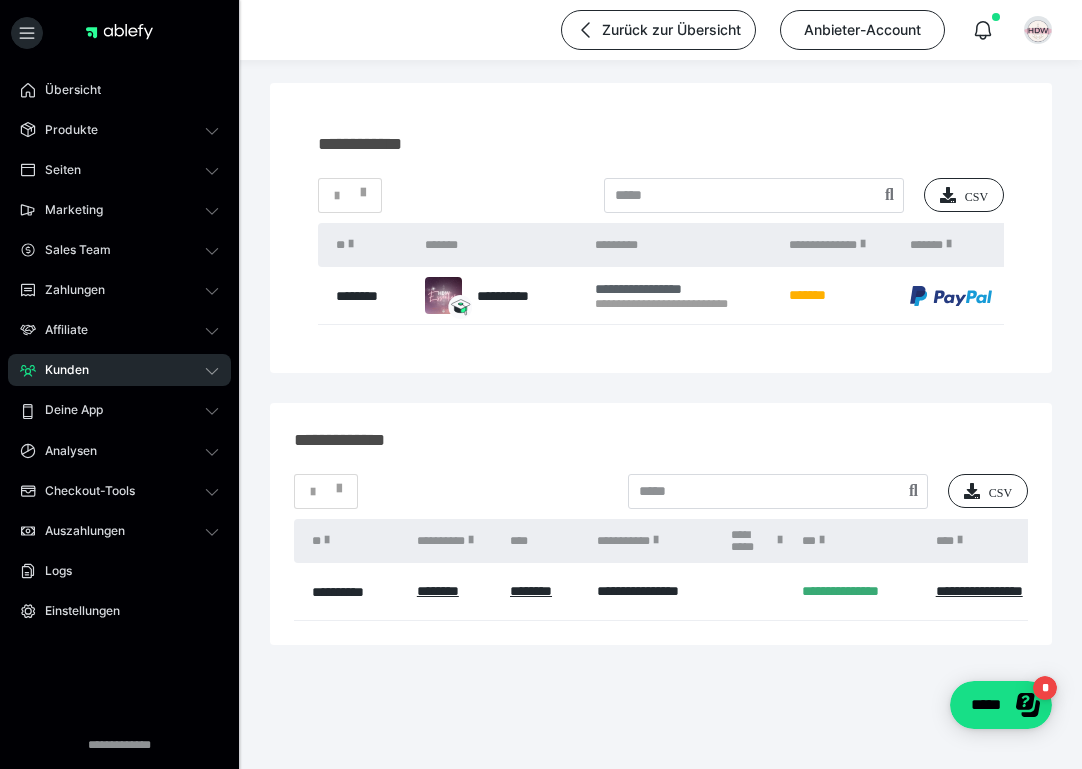 click on "**********" at bounding box center [682, 289] 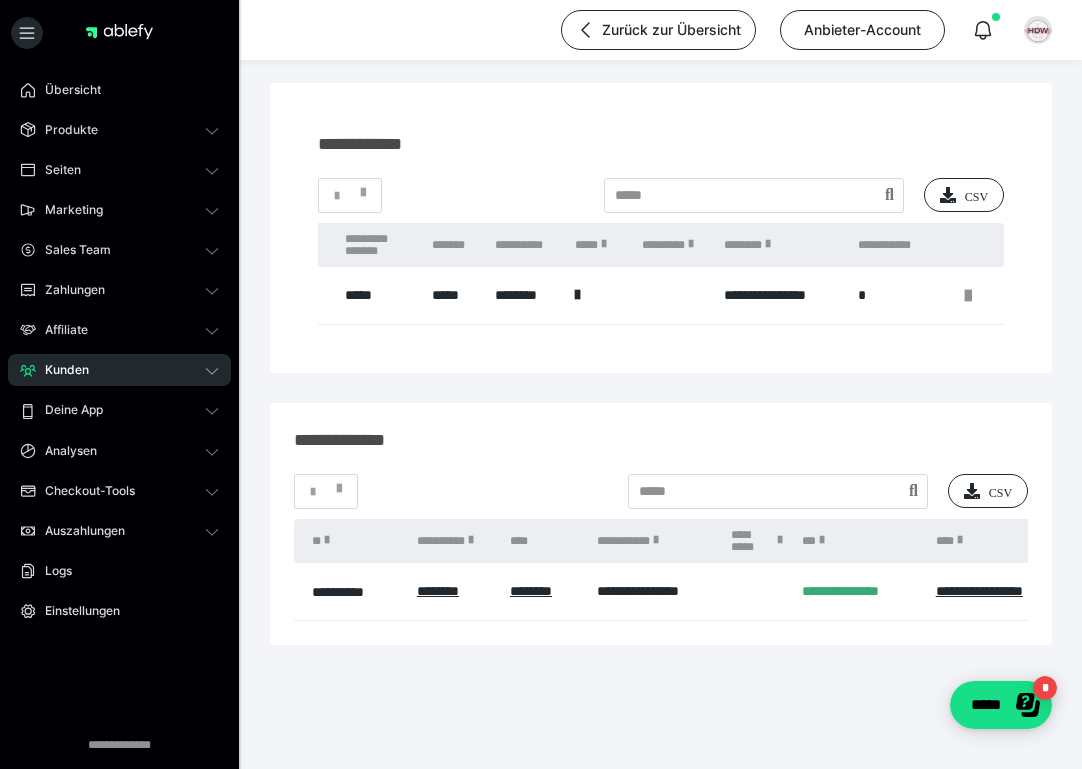 scroll, scrollTop: 0, scrollLeft: 1204, axis: horizontal 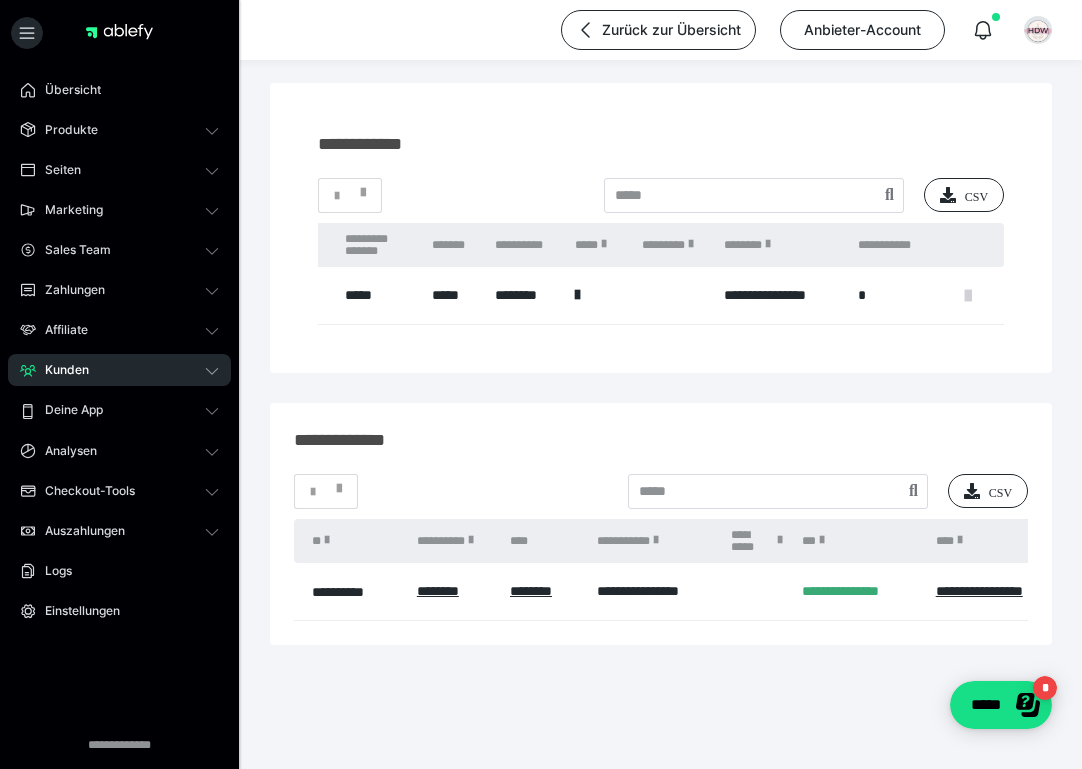 click at bounding box center [968, 296] 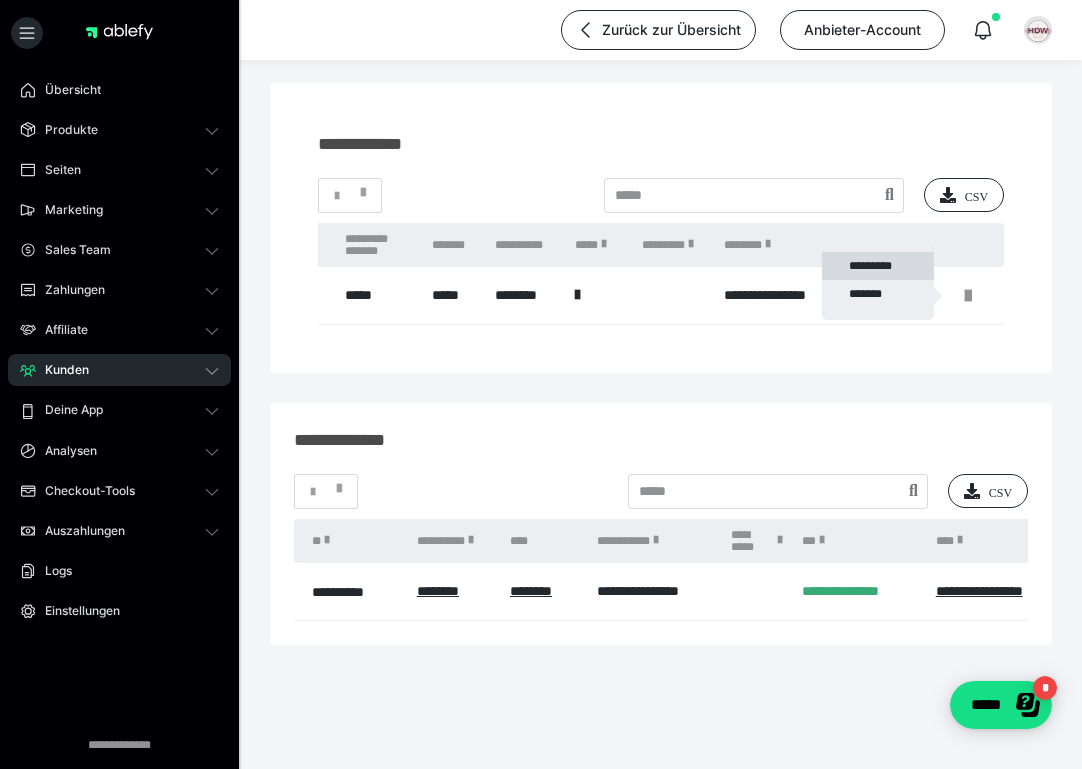 click on "*********" at bounding box center (878, 266) 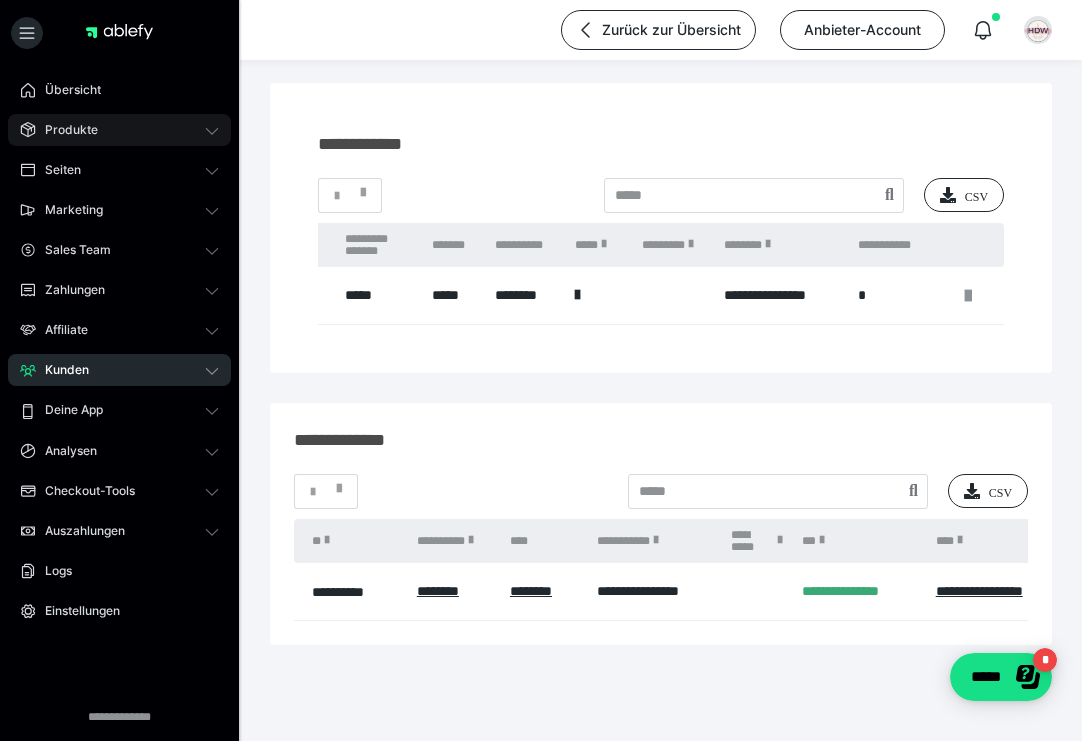 click on "Produkte" at bounding box center (119, 130) 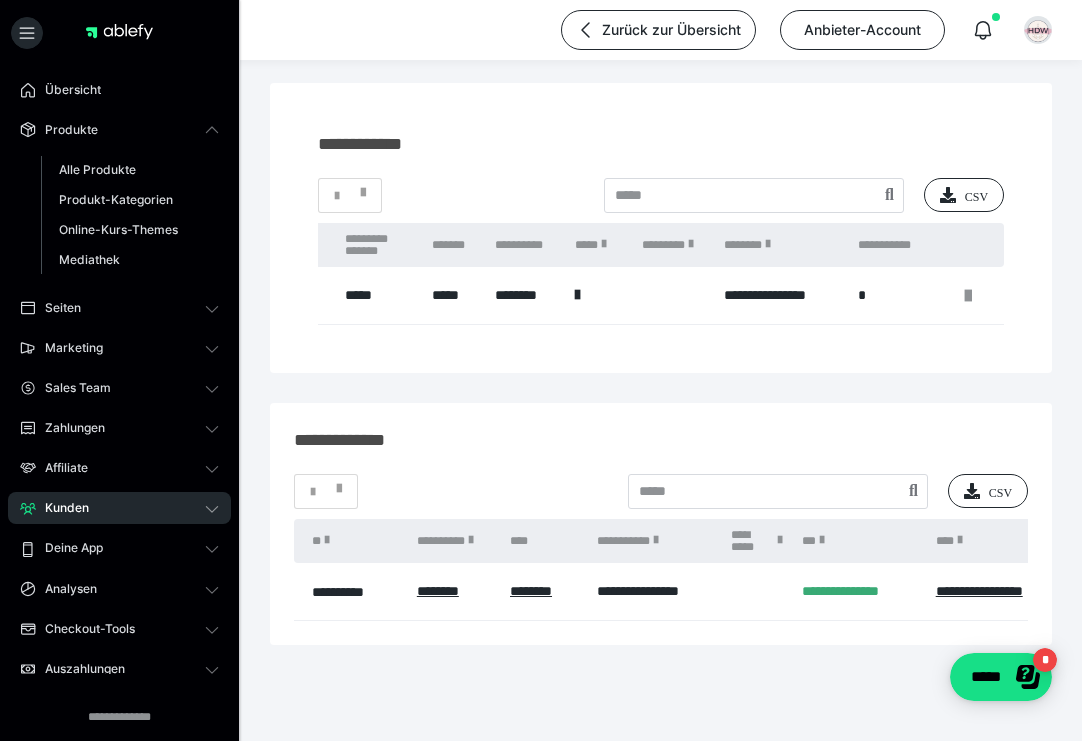 click on "Übersicht Produkte Alle Produkte Produkt-Kategorien Online-Kurs-Themes Mediathek Seiten Shop-Themes Membership-Themes ableSHARE Marketing Gutscheincodes Marketing-Tools Live-Stream-Events Content-IDs Upsell-Funnels Order Bumps Tracking-Codes E-Mail-Schnittstellen Webhooks Sales Team Deals Provisionsplan Mitglieder Zahlungen Bestellungen Fälligkeiten Transaktionen Rechnungen & Storno-Rechnungen Mahnwesen & Inkasso Affiliate Affiliate-Programme Affiliates Statistiken Landingpages Kunden Kunden Kurs-Zugänge Membership-Zugänge E-Ticket-Bestellungen Awards Lizenzschlüssel Deine App App Hub Analysen Analysen Analysen 3.0 Checkout-Tools Bezahlseiten-Templates Zahlungspläne Zusatzkosten Widerrufskonditionen Zusatzfelder Zusatzfeld-Antworten Steuersätze Auszahlungen Neue Auszahlung Berichte Logs Einstellungen" at bounding box center (119, 479) 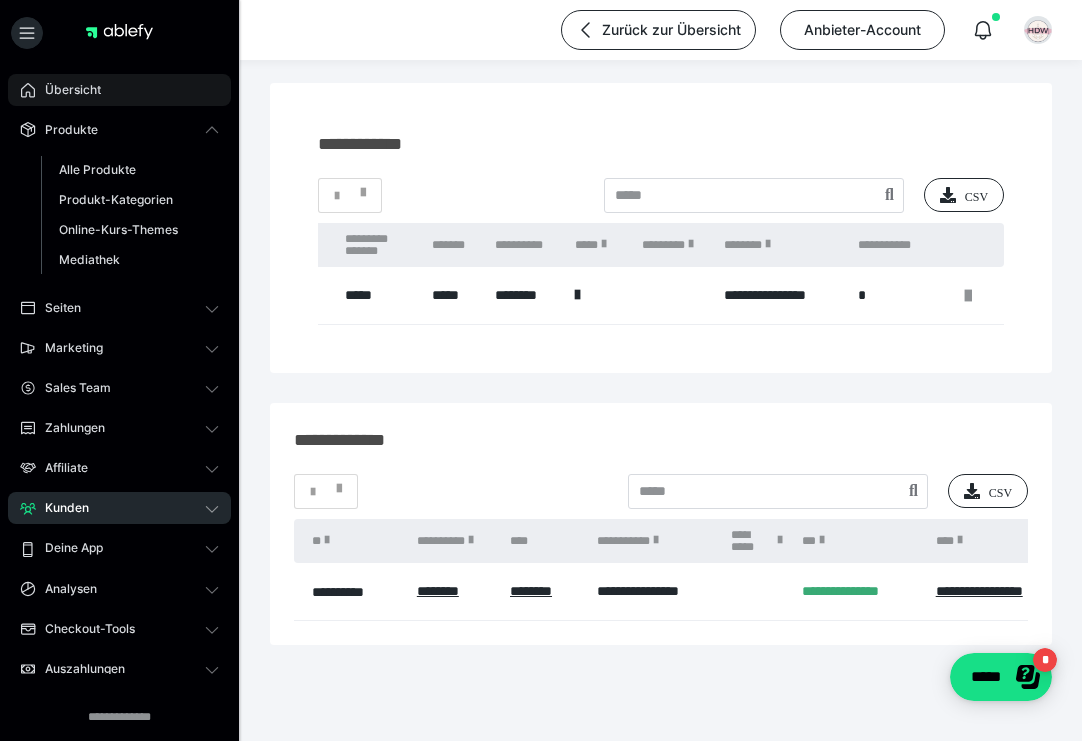 click on "Übersicht" at bounding box center [119, 90] 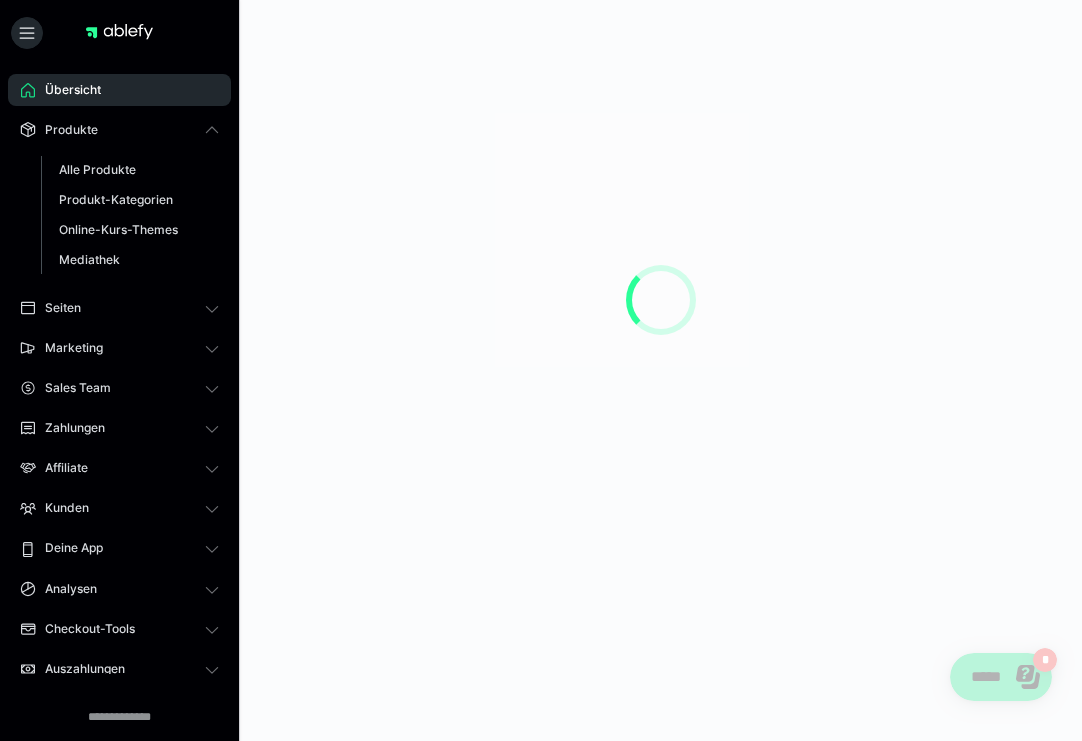 scroll, scrollTop: 0, scrollLeft: 0, axis: both 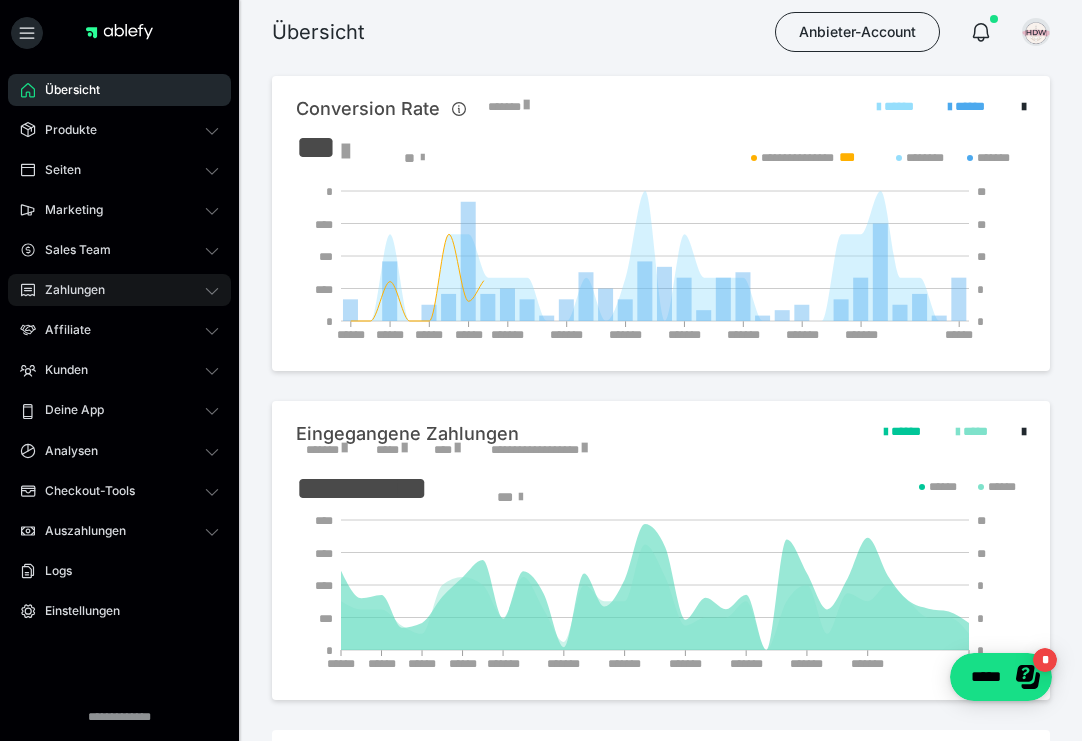 click on "Zahlungen" at bounding box center (119, 290) 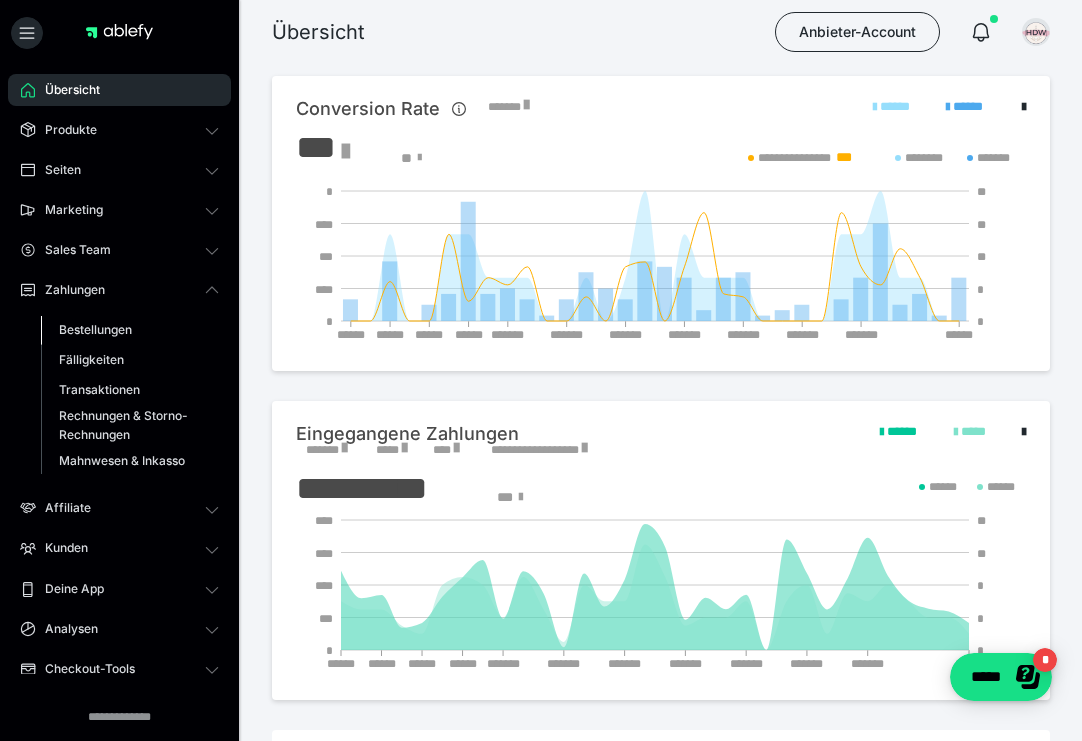click on "Bestellungen" at bounding box center [95, 329] 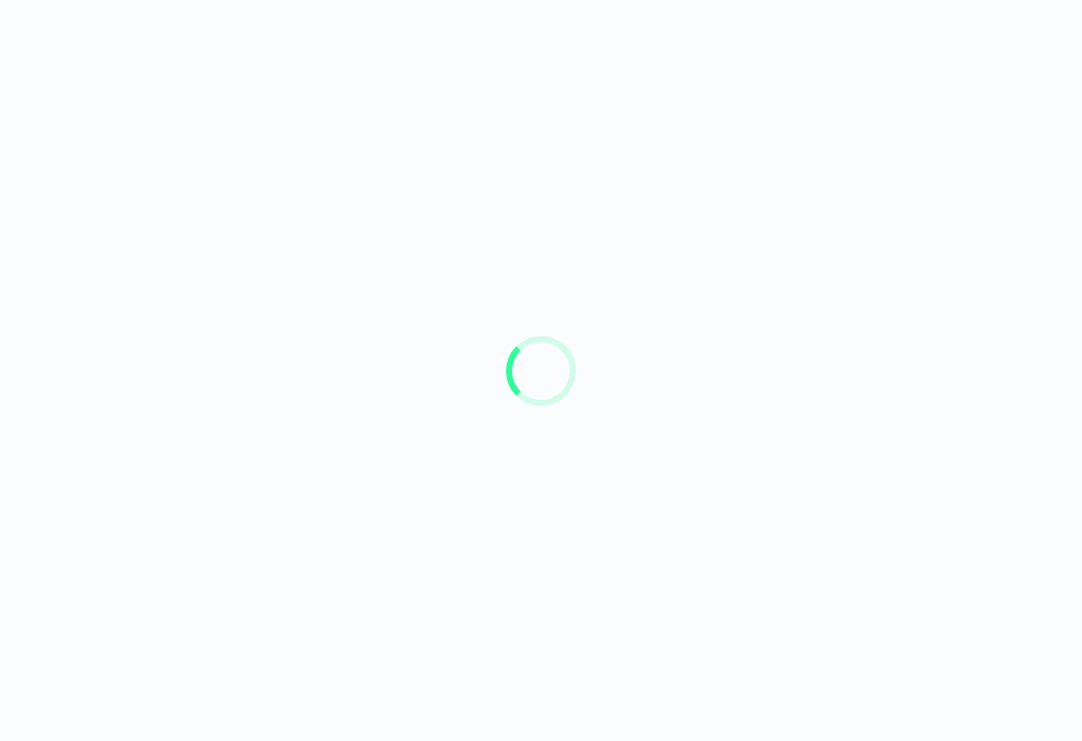 scroll, scrollTop: 0, scrollLeft: 0, axis: both 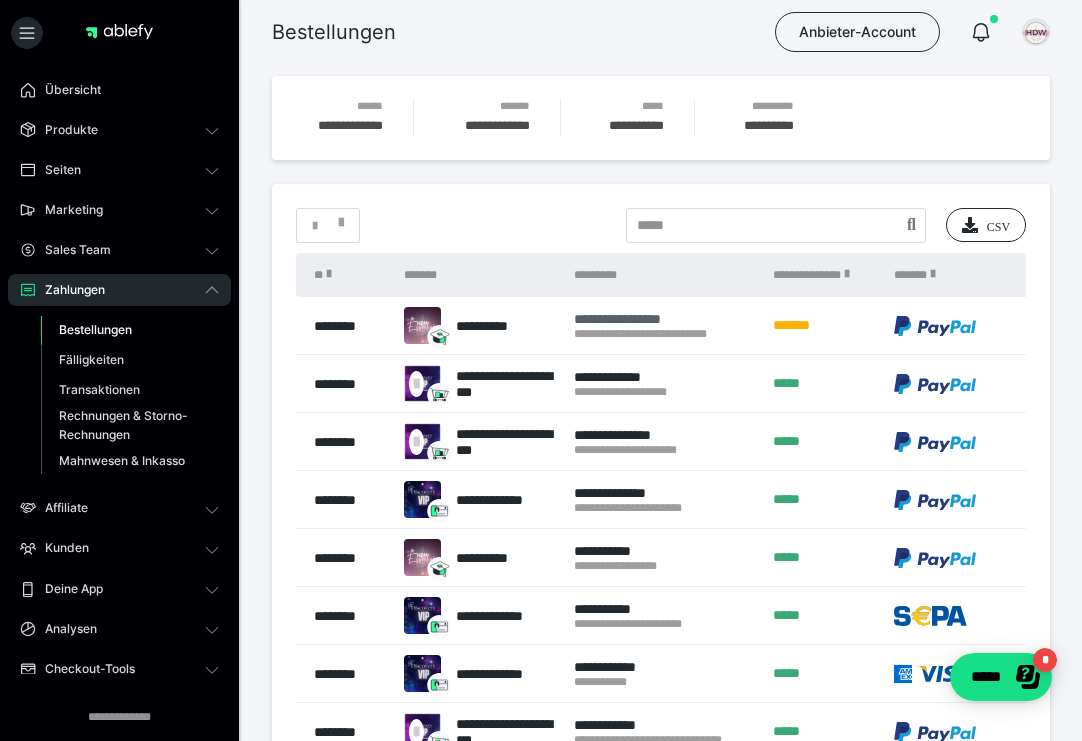 click on "**********" at bounding box center (663, 319) 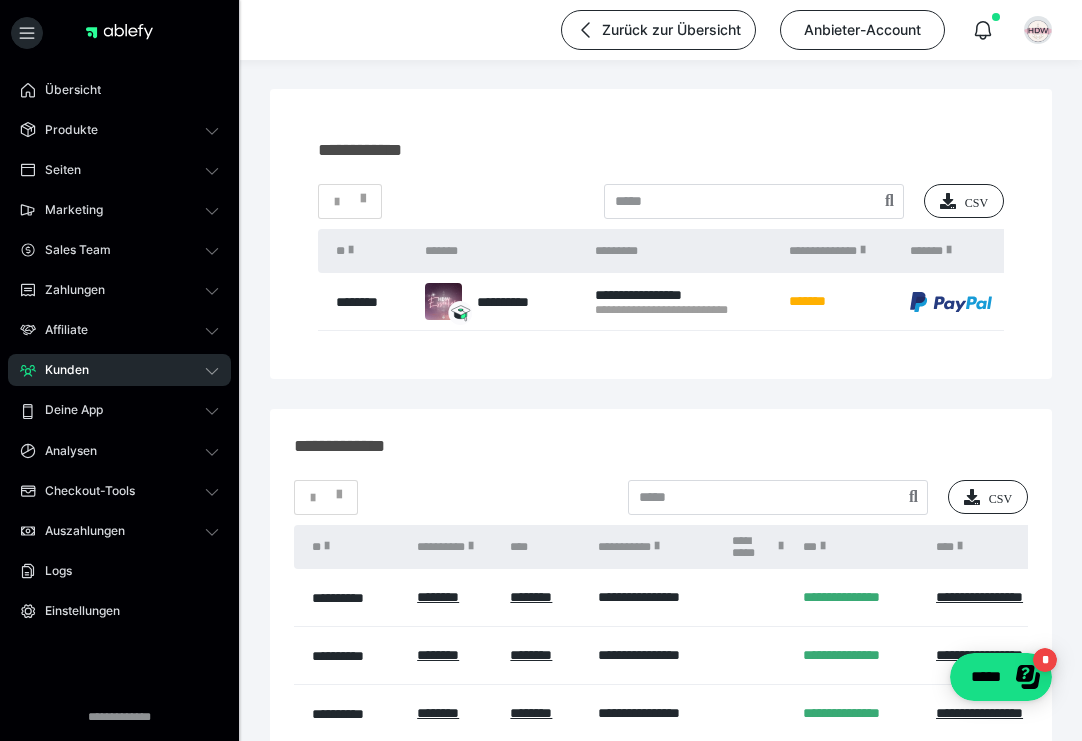 scroll, scrollTop: 180, scrollLeft: 0, axis: vertical 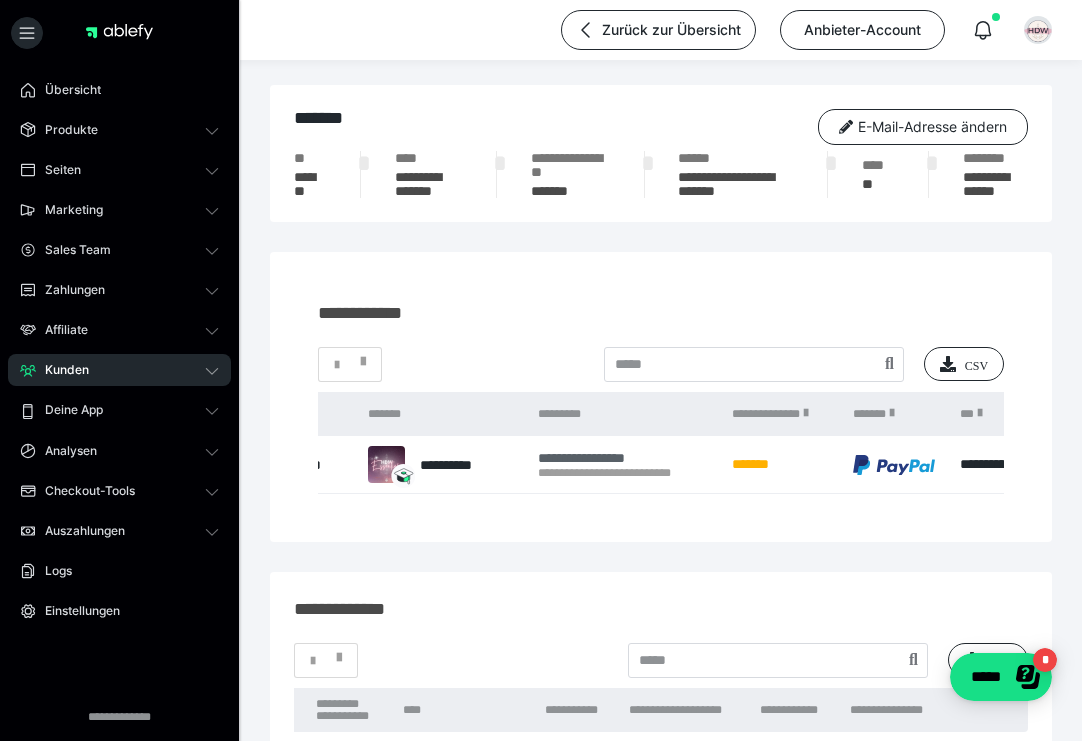 click on "**********" at bounding box center [625, 458] 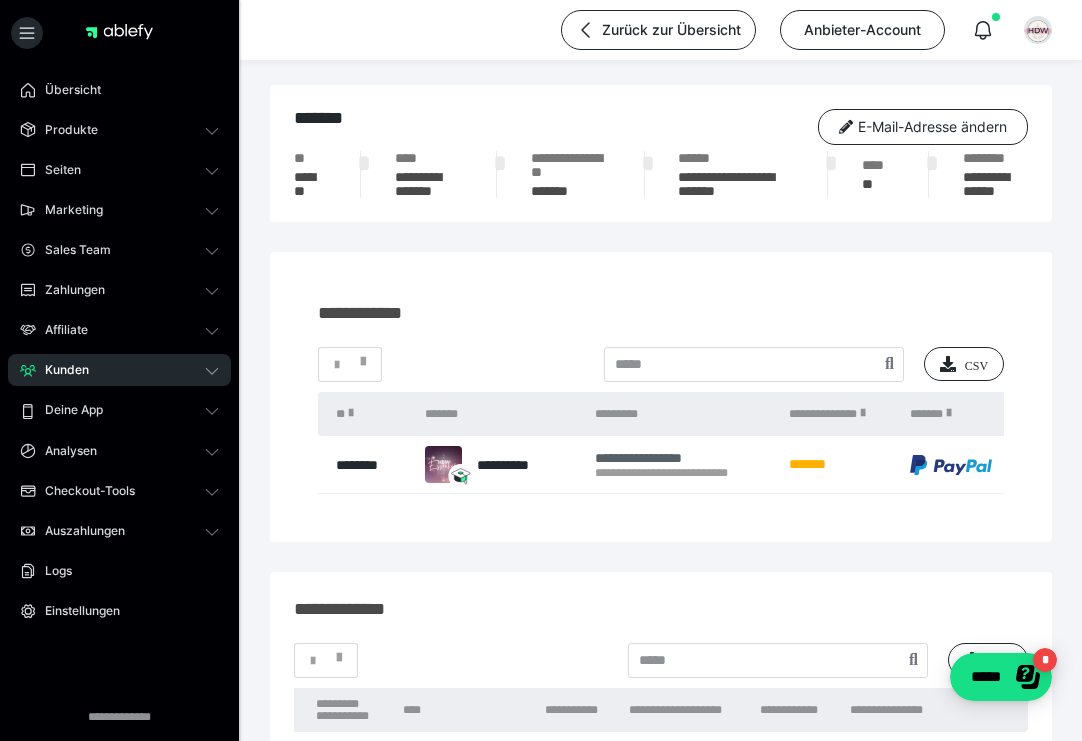 scroll, scrollTop: 0, scrollLeft: 0, axis: both 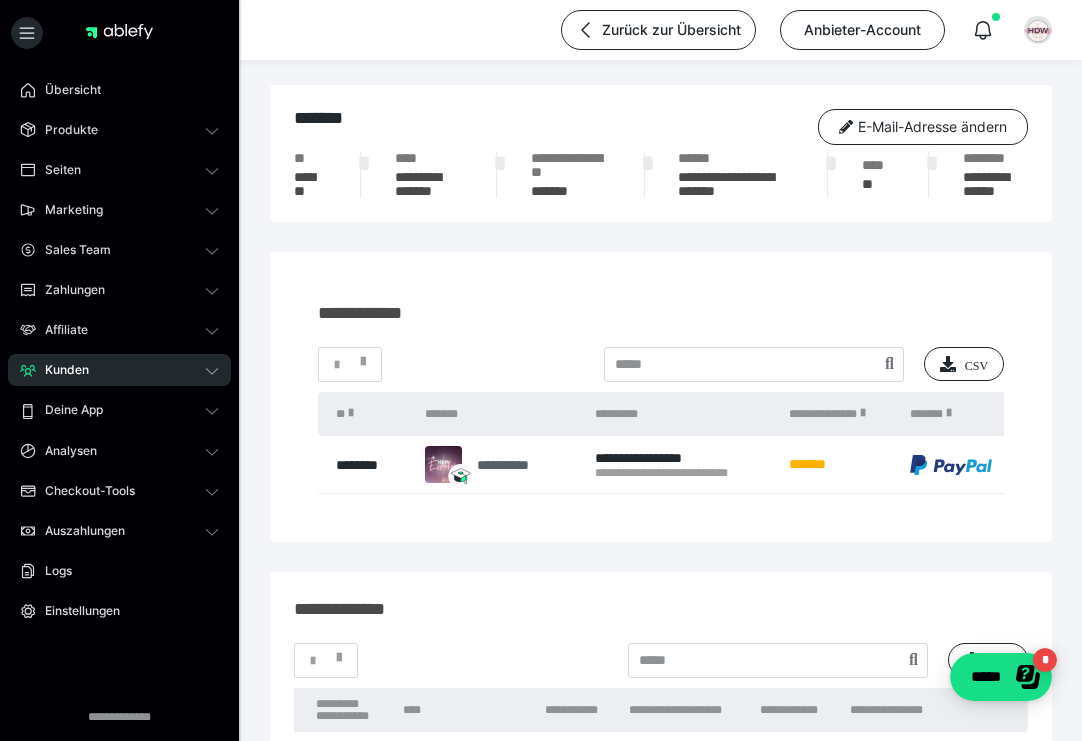 click on "**********" at bounding box center [511, 465] 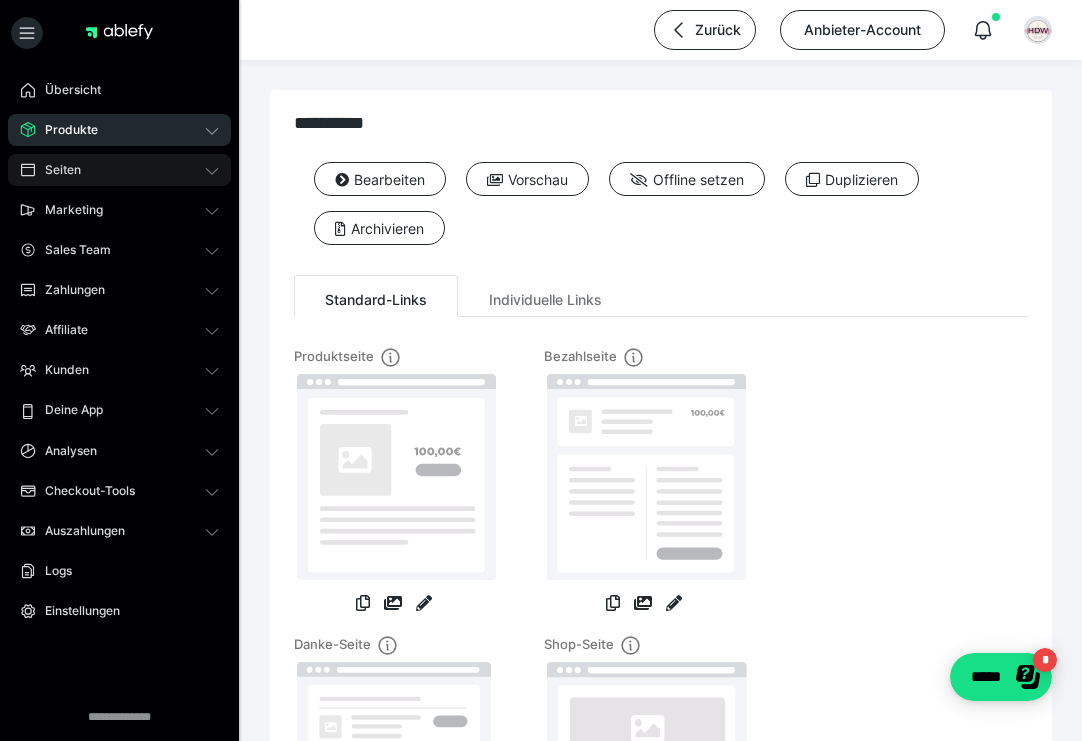 scroll, scrollTop: 0, scrollLeft: 0, axis: both 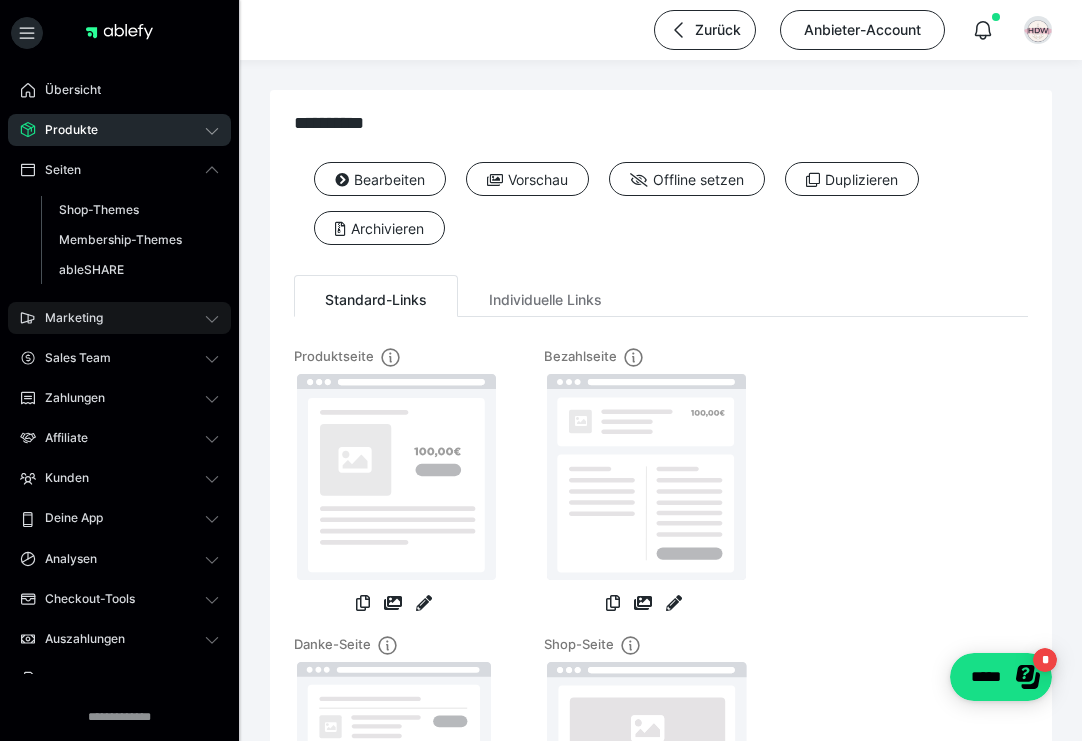 click on "Marketing" at bounding box center [119, 318] 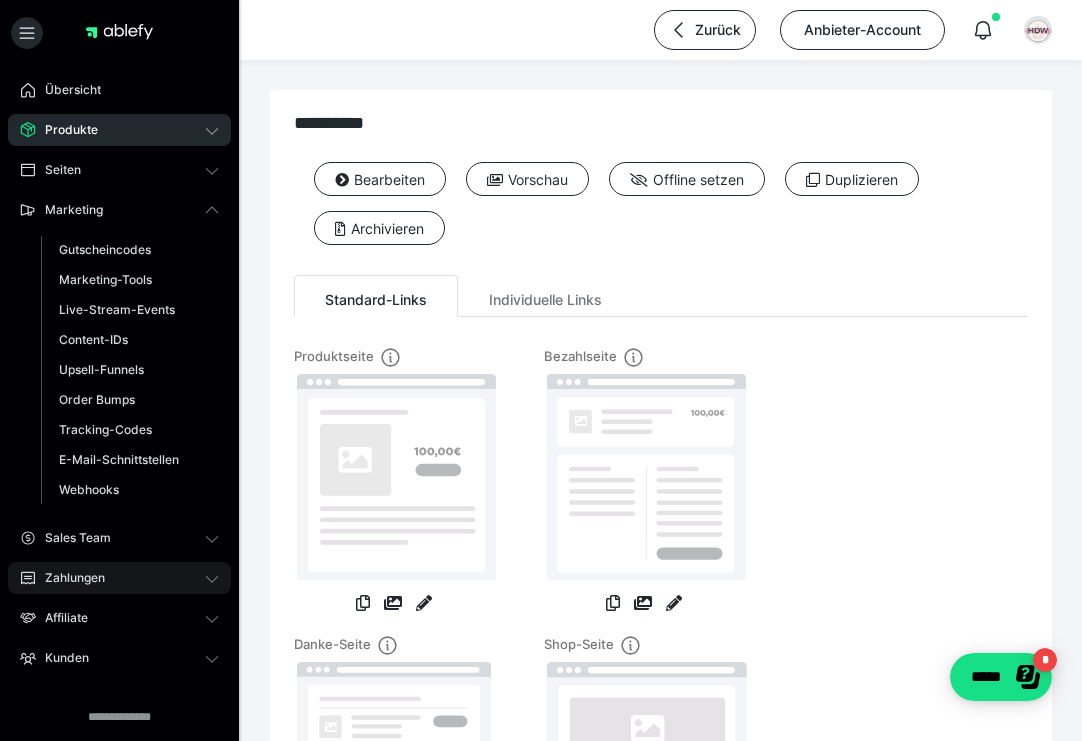 click on "Zahlungen" at bounding box center (68, 578) 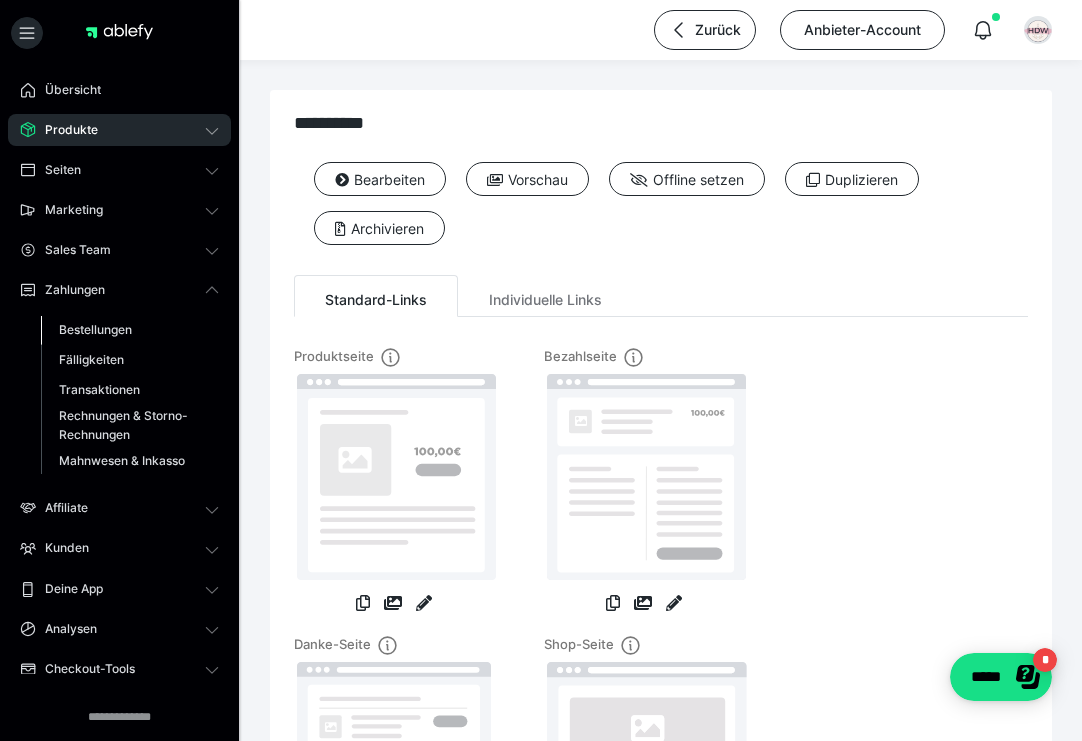 click on "Bestellungen" at bounding box center [95, 329] 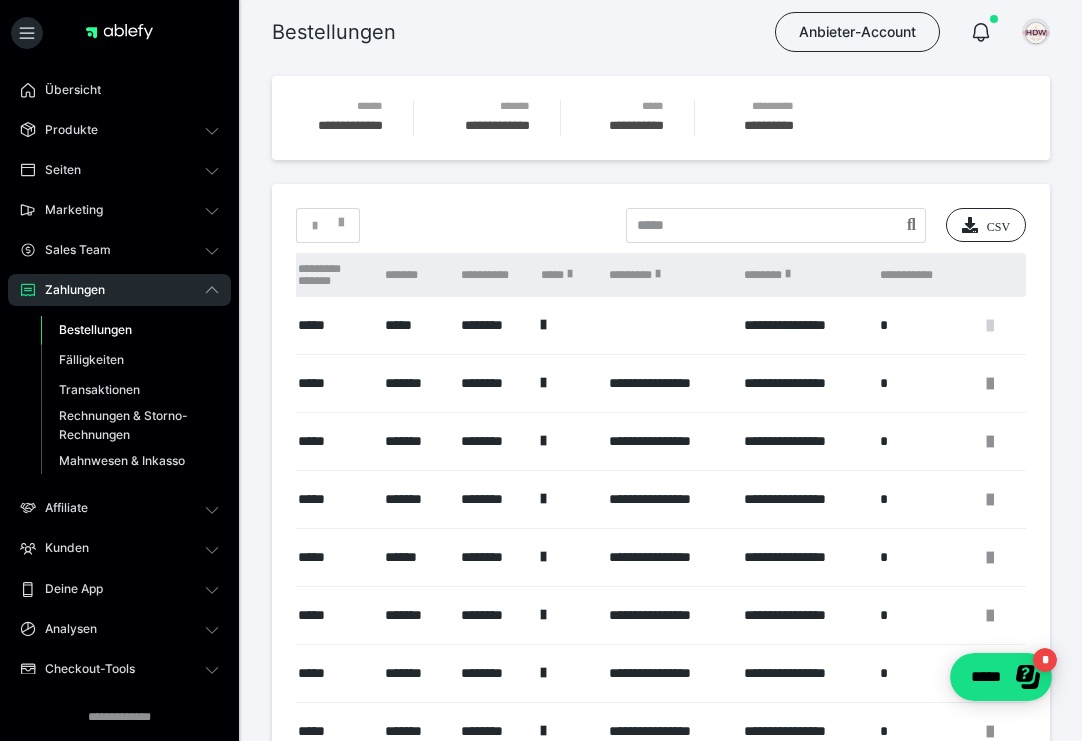 scroll, scrollTop: 0, scrollLeft: 1369, axis: horizontal 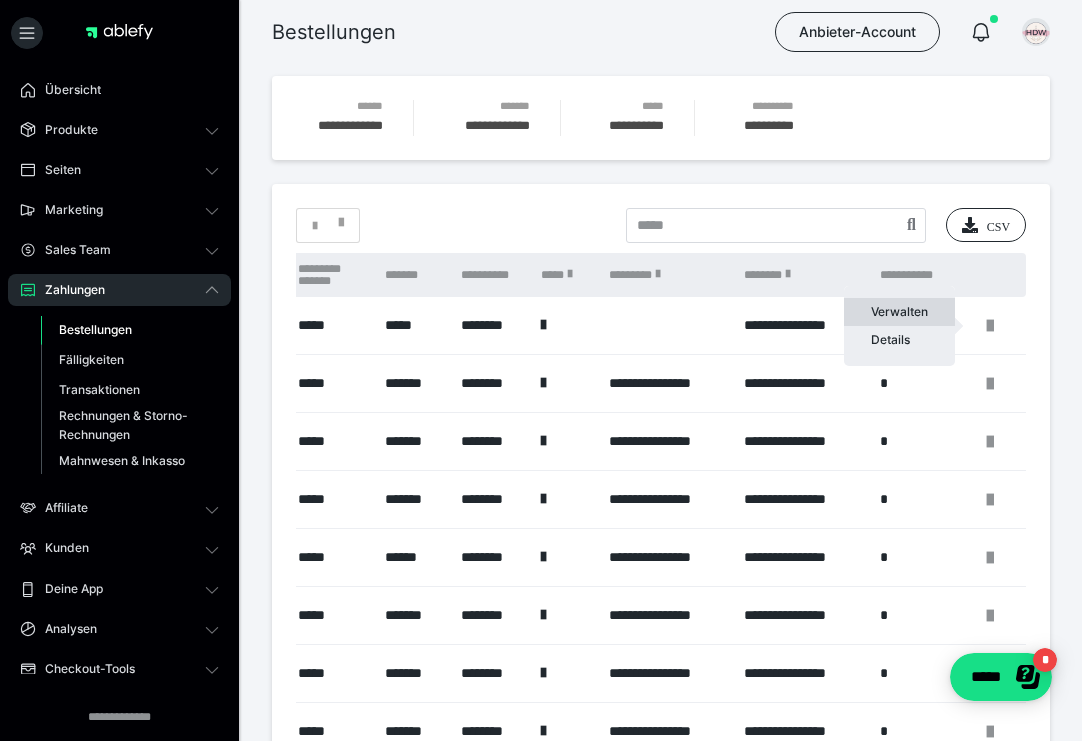 click on "Verwalten" at bounding box center (899, 312) 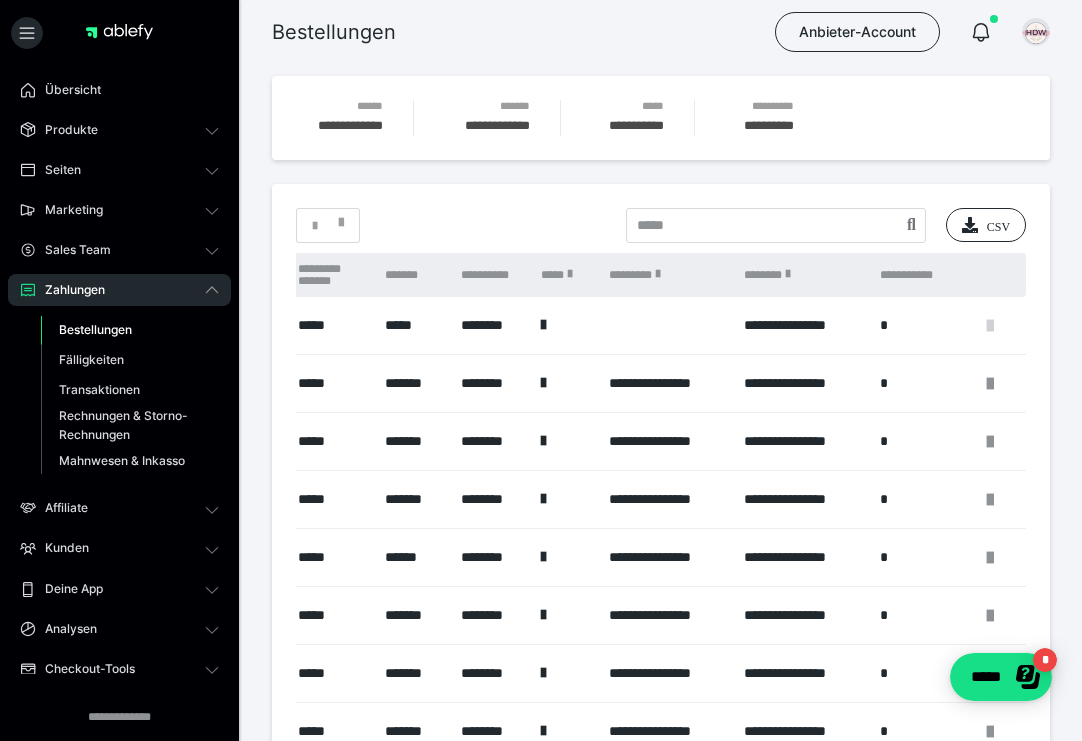 click at bounding box center (990, 326) 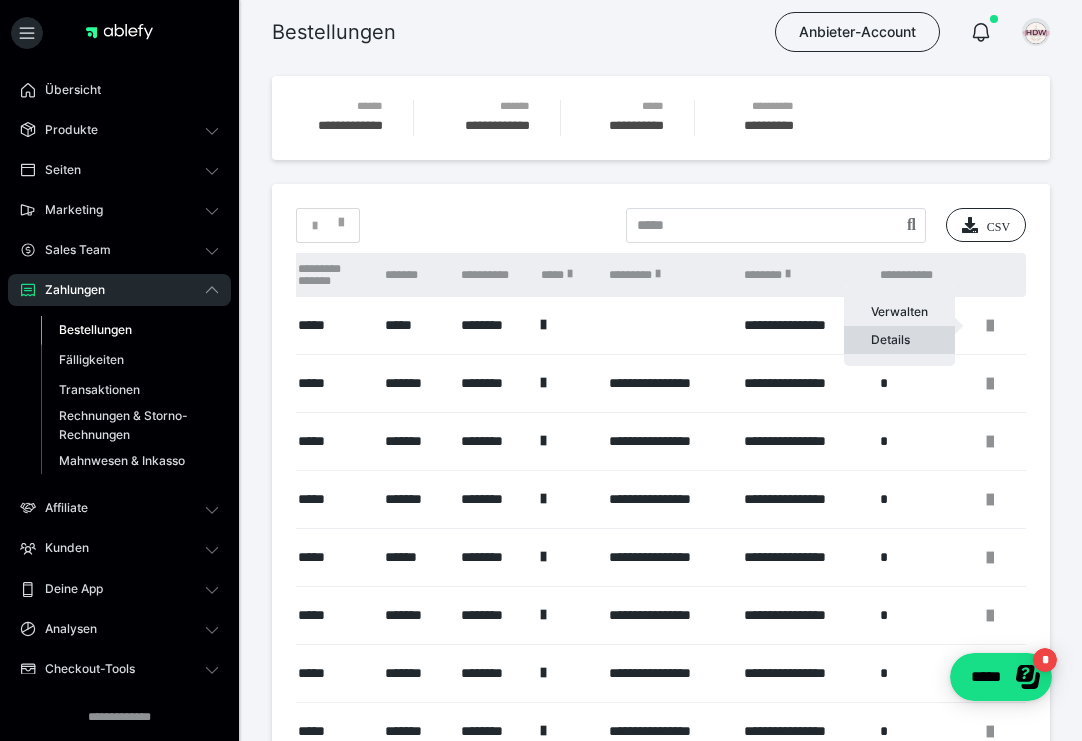 click on "Details" at bounding box center (899, 340) 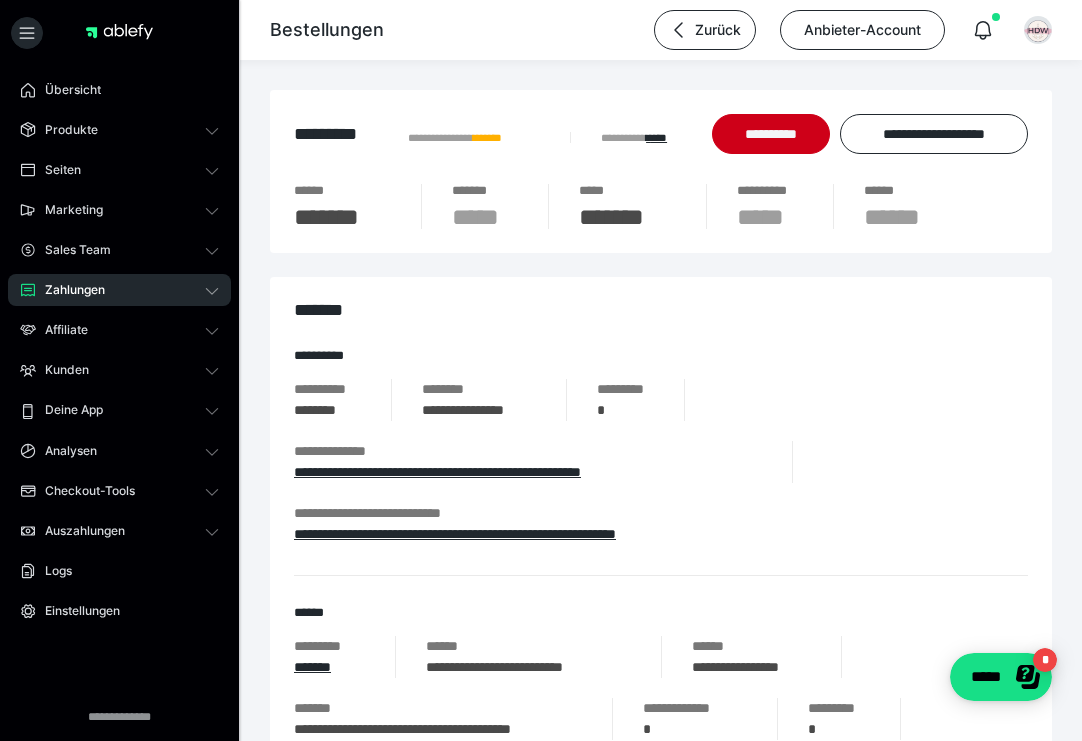 scroll, scrollTop: 10, scrollLeft: 0, axis: vertical 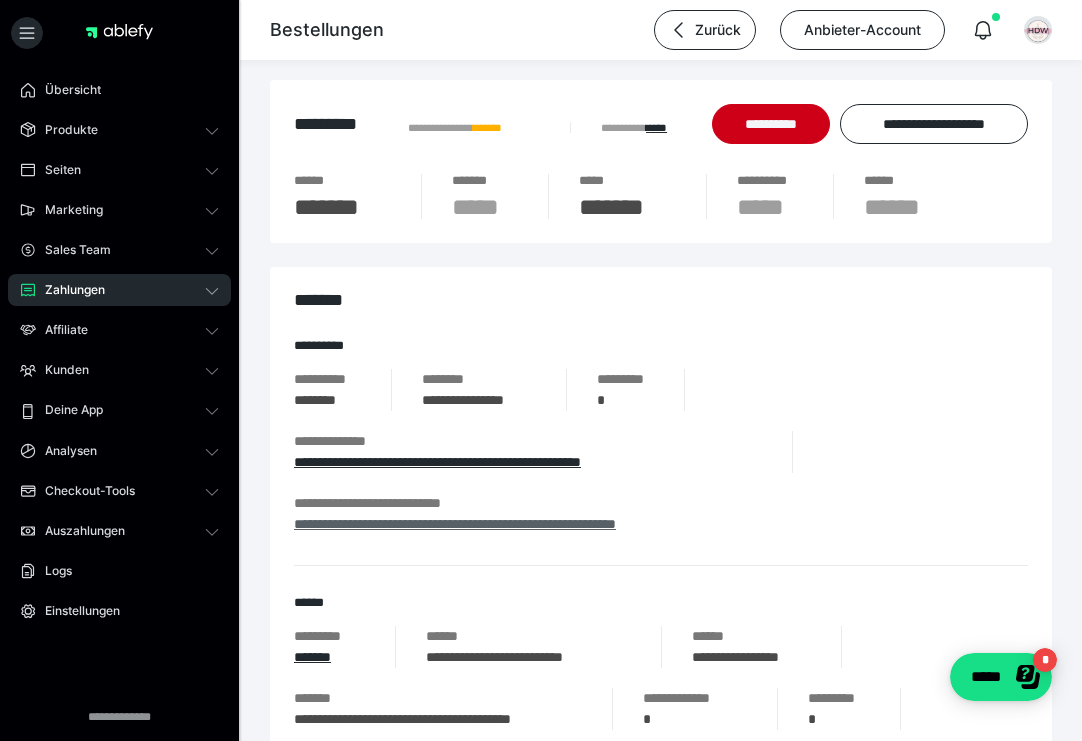 click on "**********" at bounding box center [455, 524] 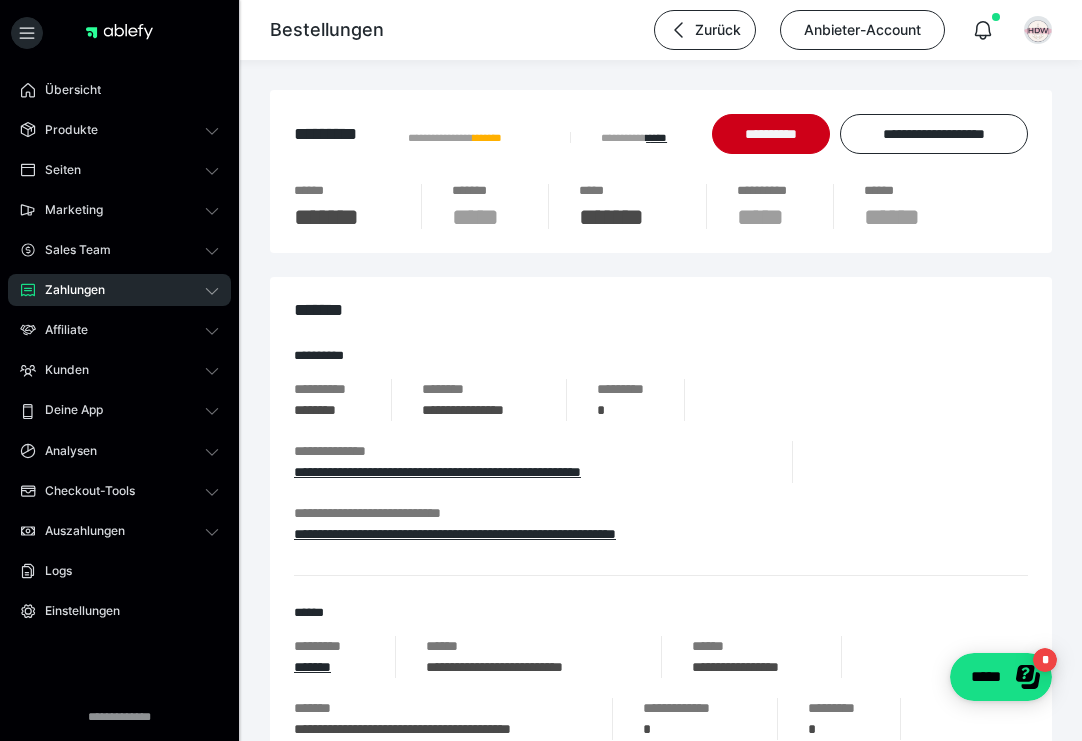 scroll, scrollTop: 0, scrollLeft: 0, axis: both 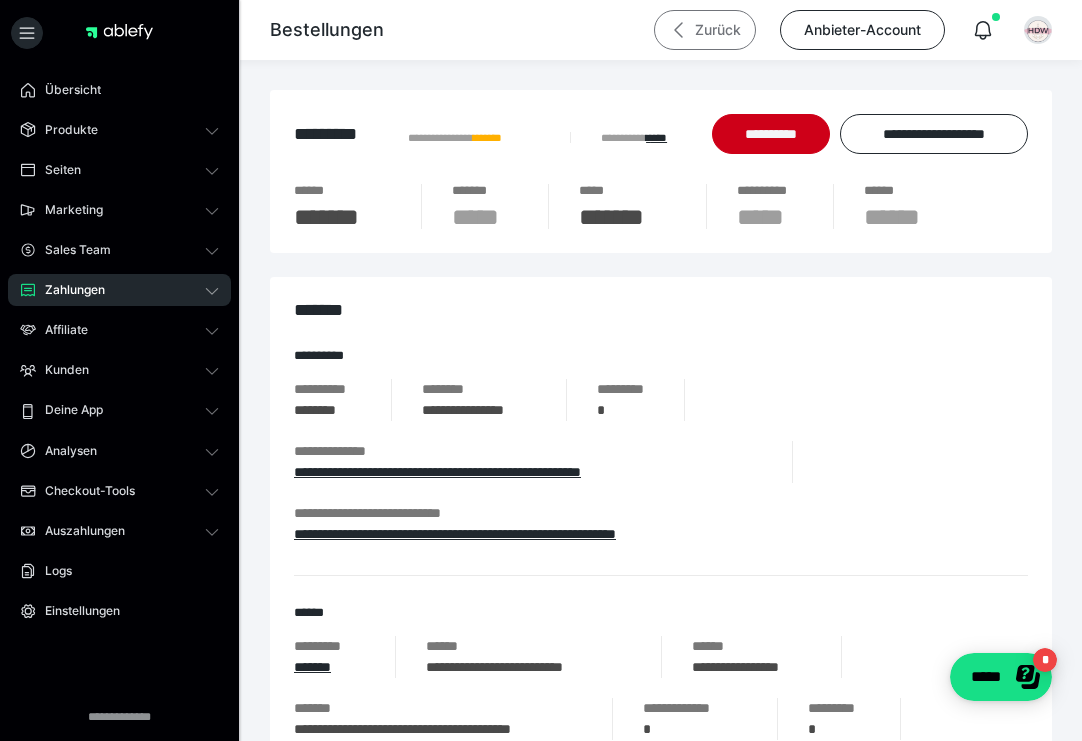 click on "Zurück" at bounding box center (705, 30) 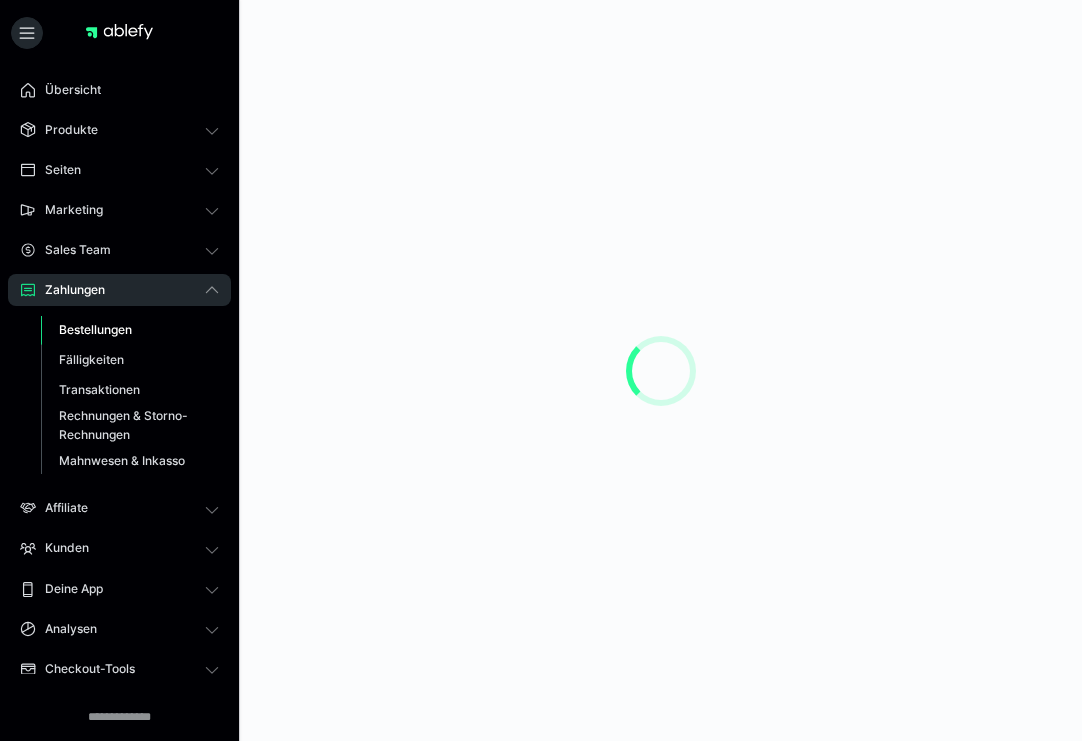 scroll, scrollTop: 0, scrollLeft: 0, axis: both 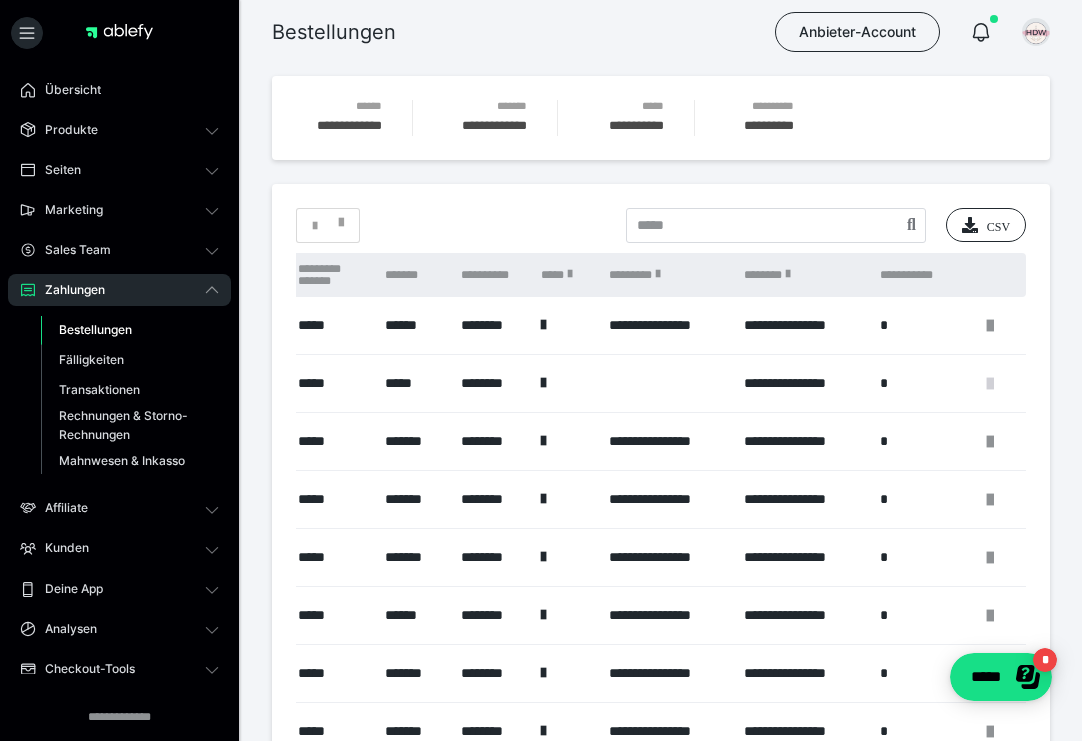 click at bounding box center [990, 384] 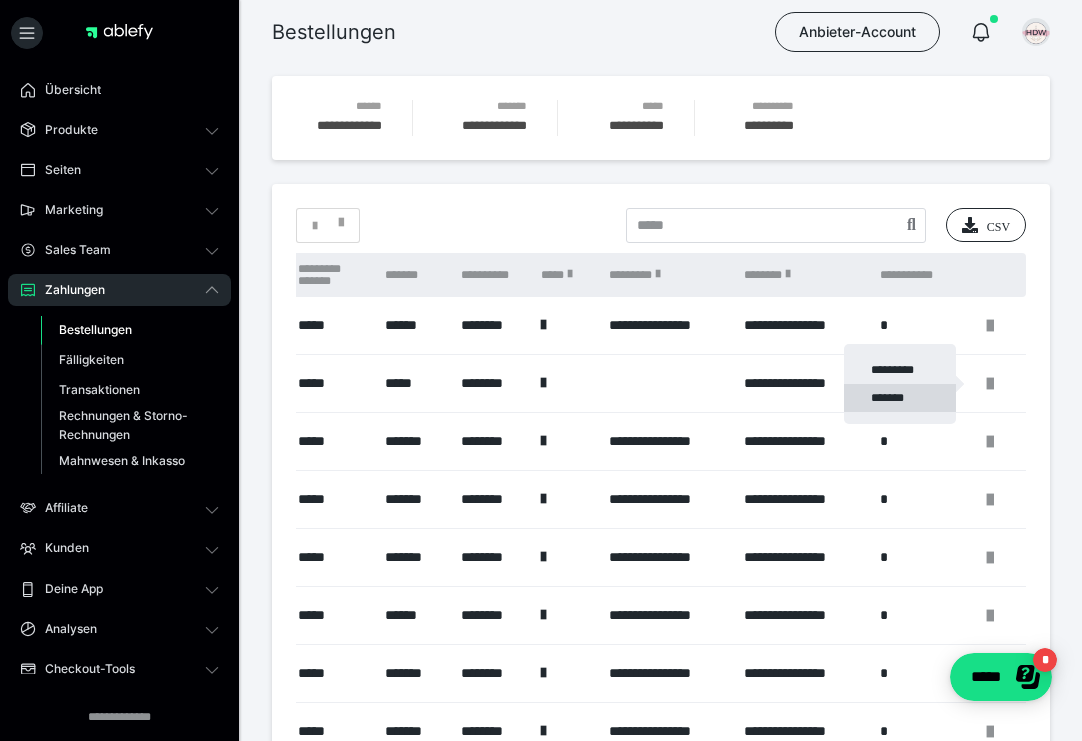 click on "*******" at bounding box center (900, 398) 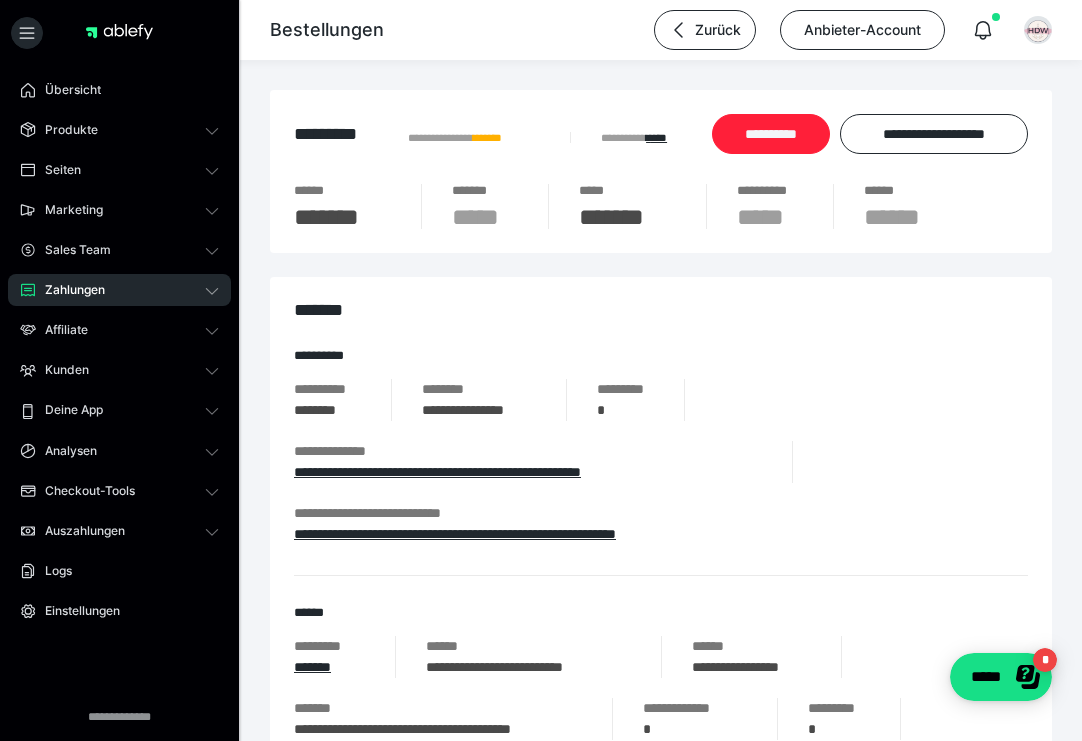 click on "**********" at bounding box center [771, 134] 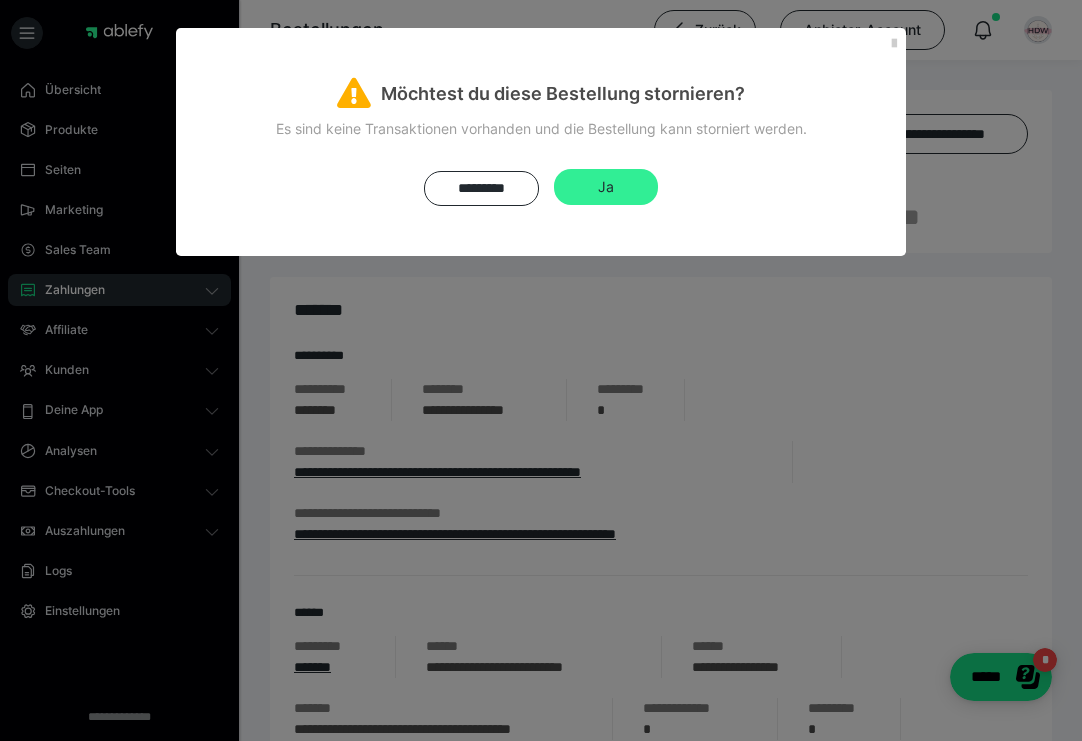 click on "Ja" at bounding box center [606, 187] 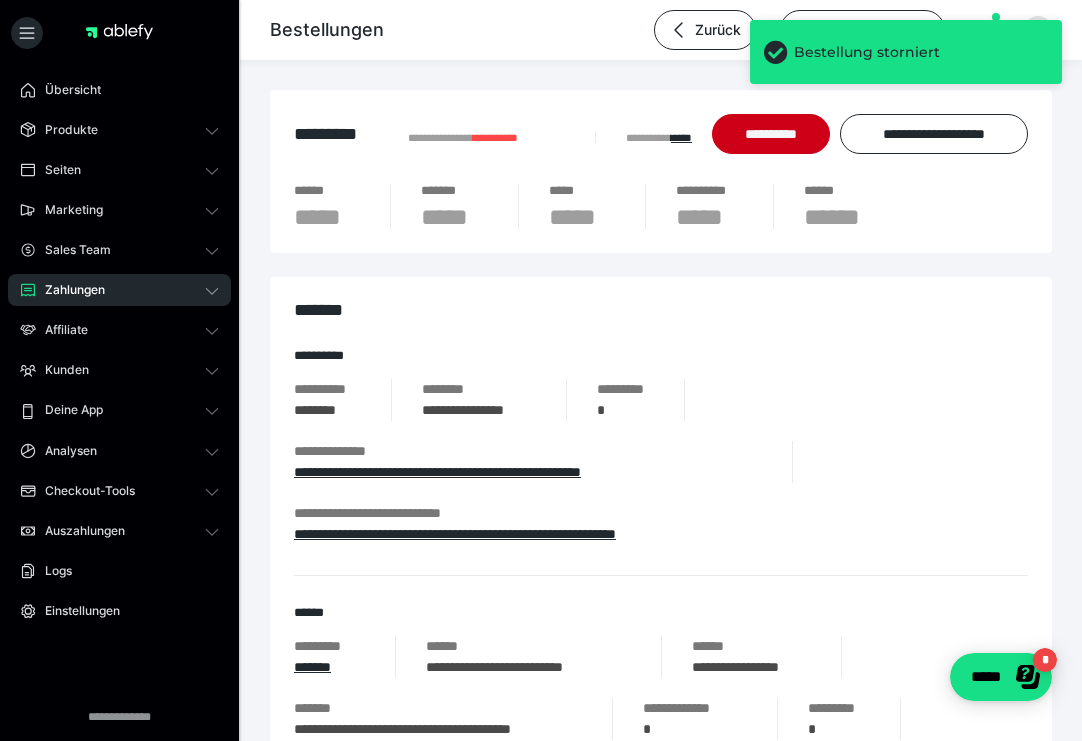click on "Zahlungen" at bounding box center [119, 290] 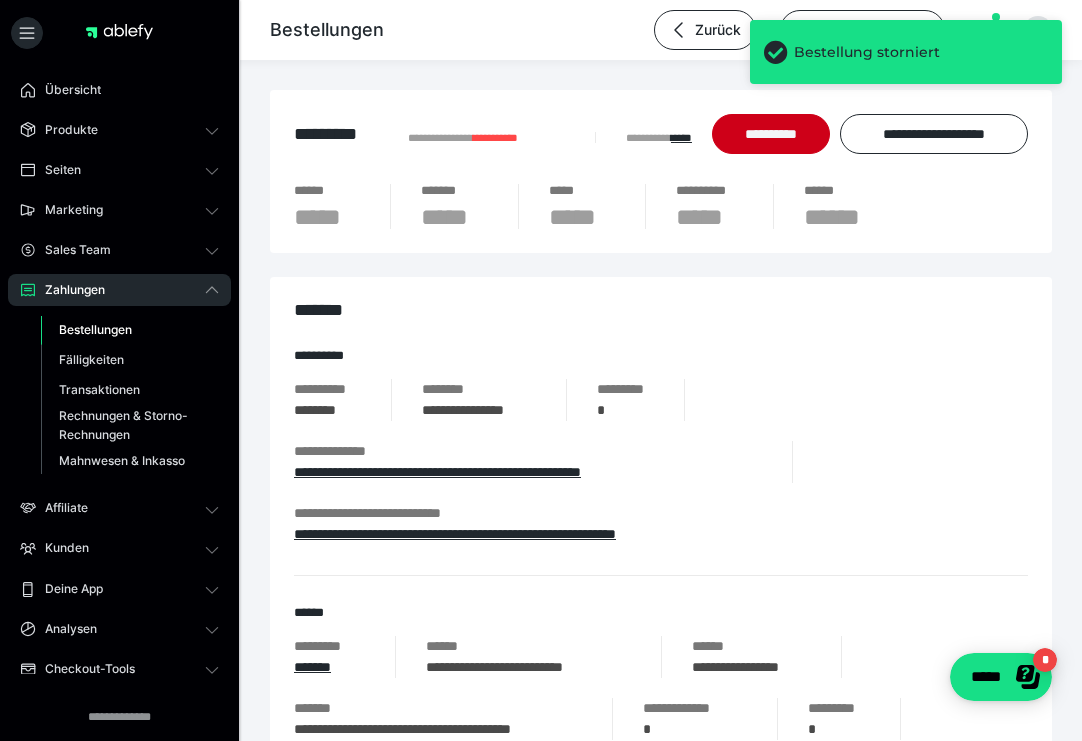 click on "Bestellungen" at bounding box center [95, 329] 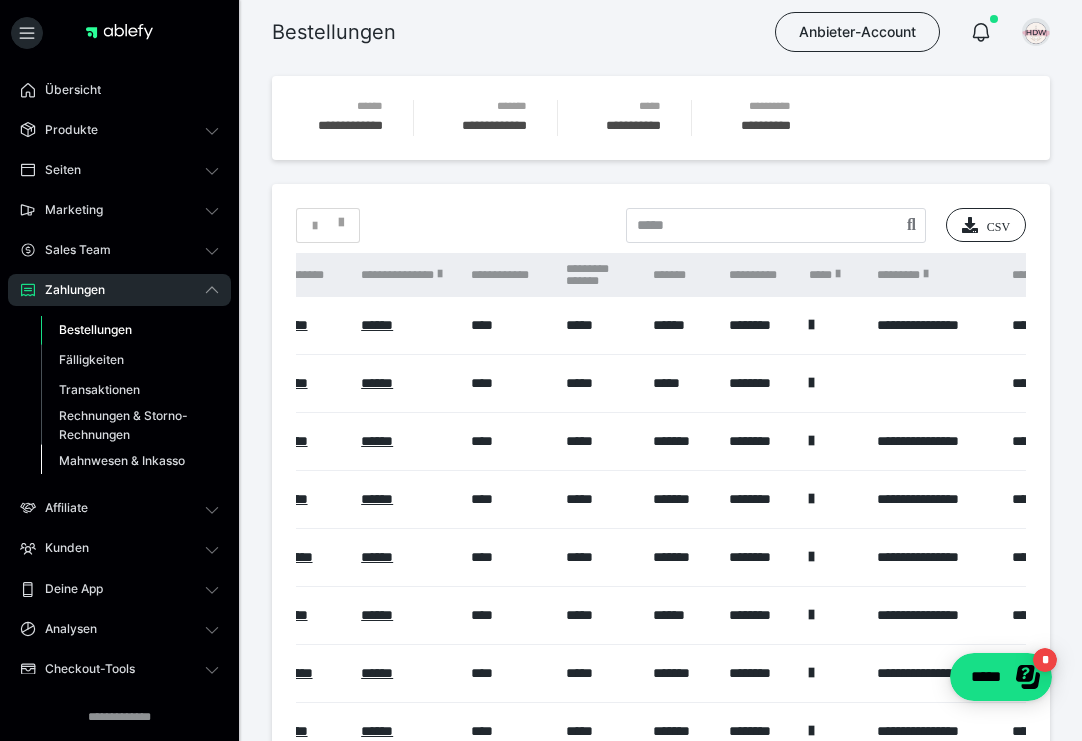 scroll, scrollTop: 0, scrollLeft: 1193, axis: horizontal 